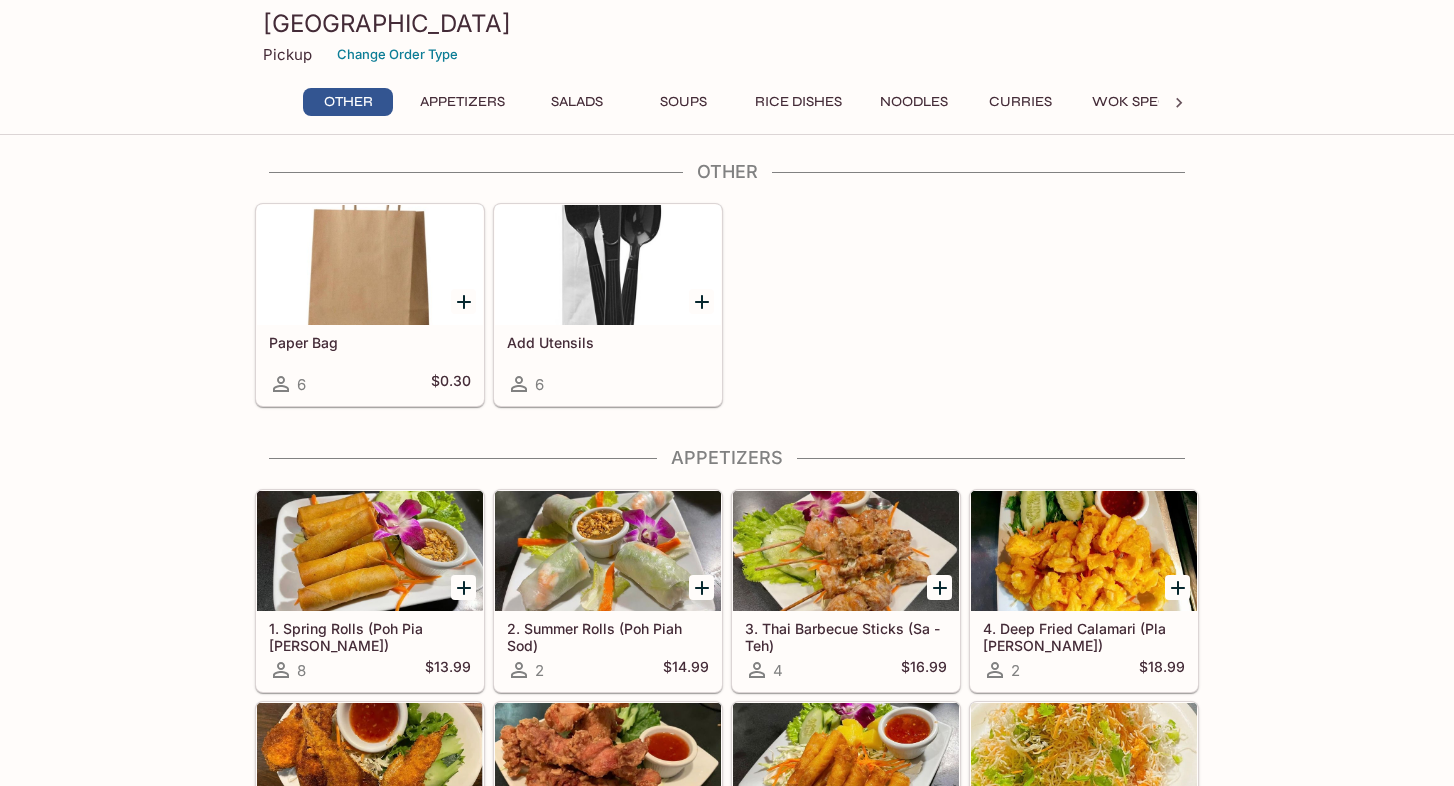 scroll, scrollTop: 0, scrollLeft: 0, axis: both 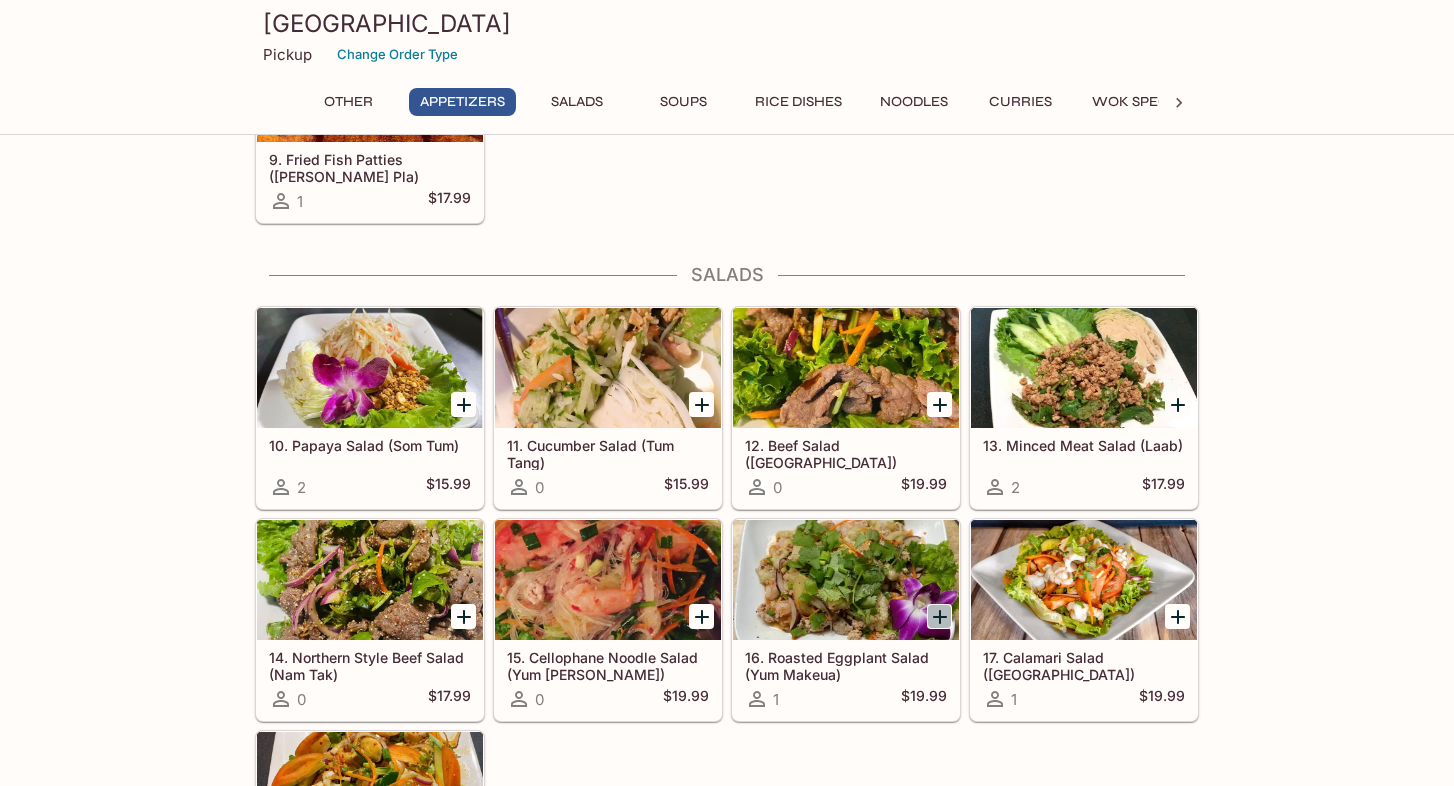 click 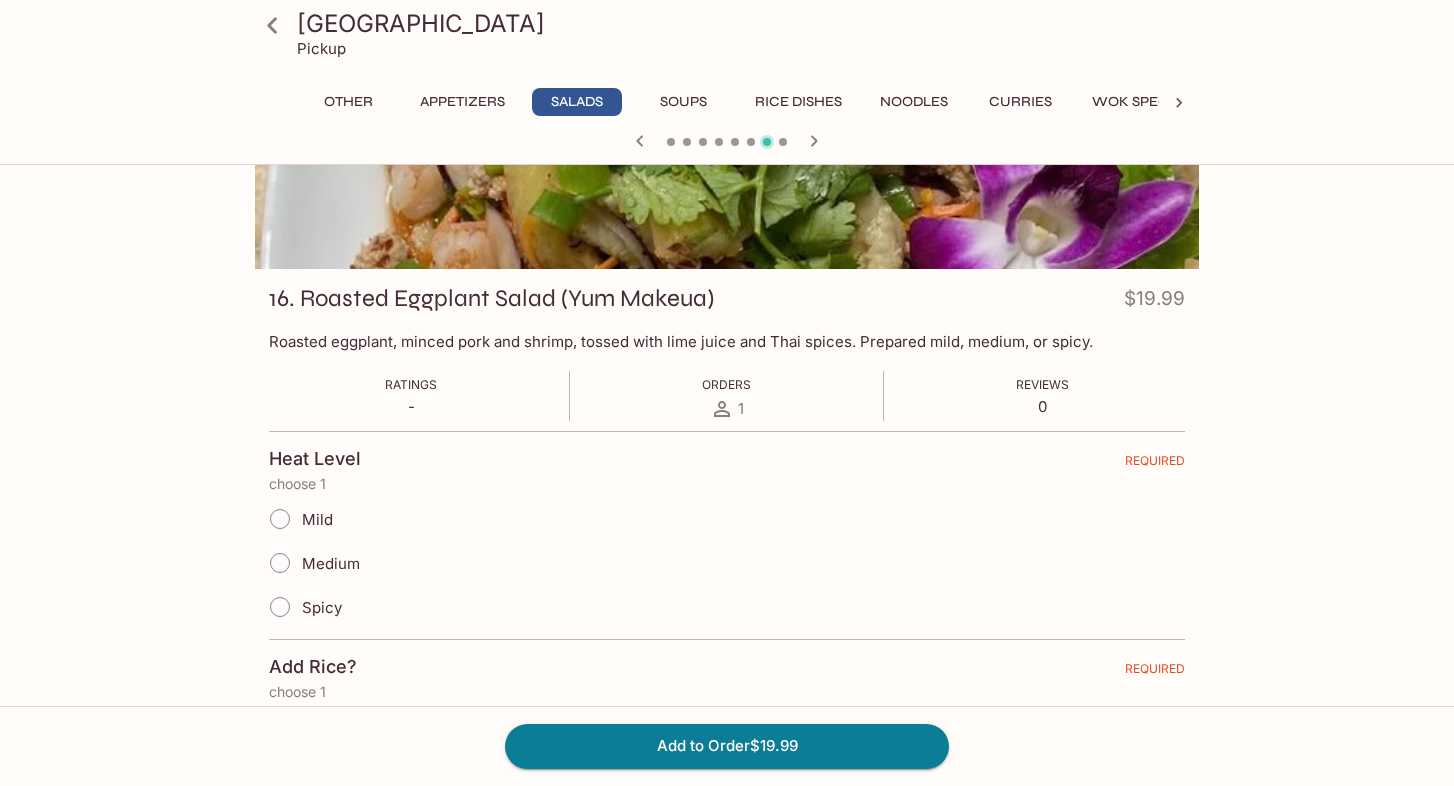 scroll, scrollTop: 200, scrollLeft: 0, axis: vertical 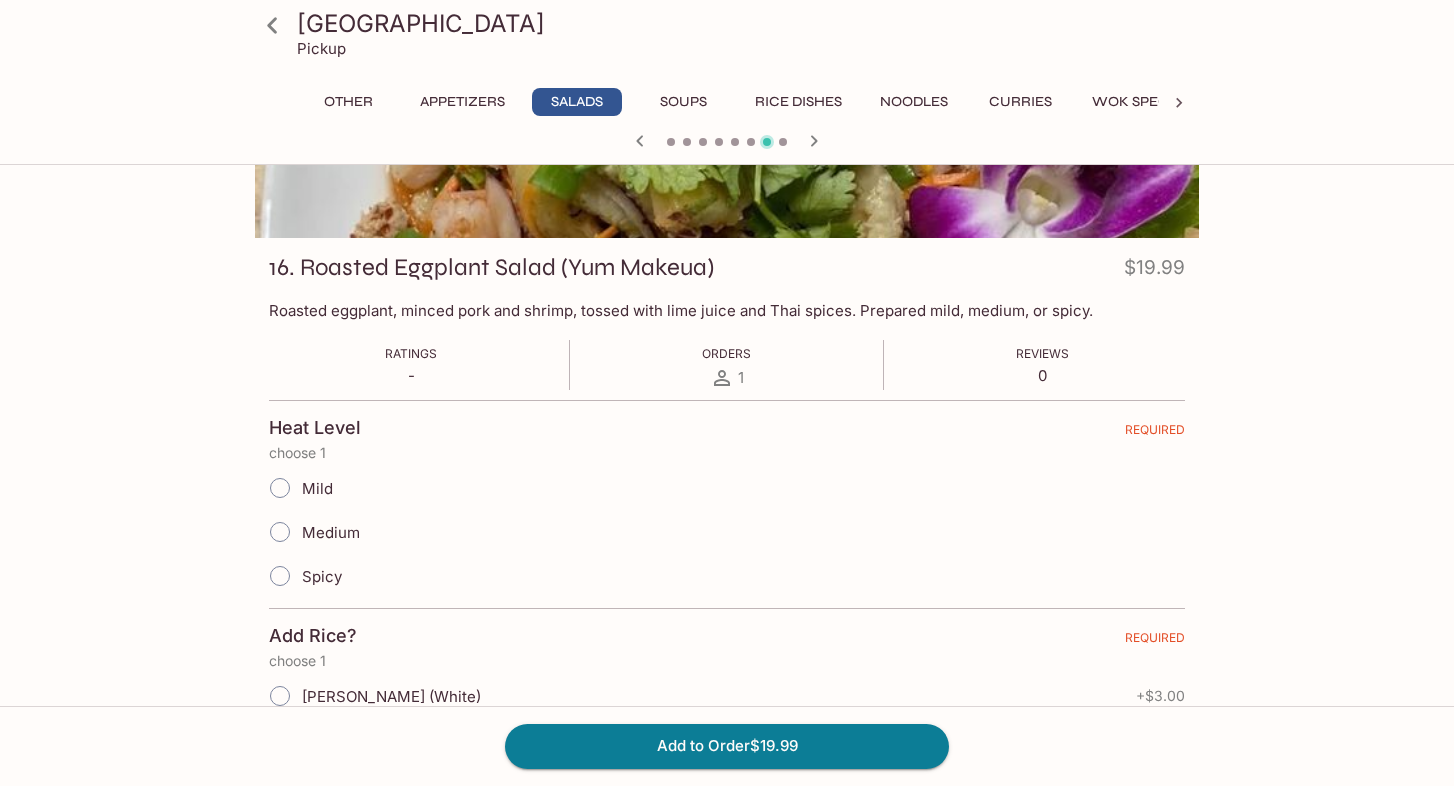 click on "Mild" at bounding box center [317, 488] 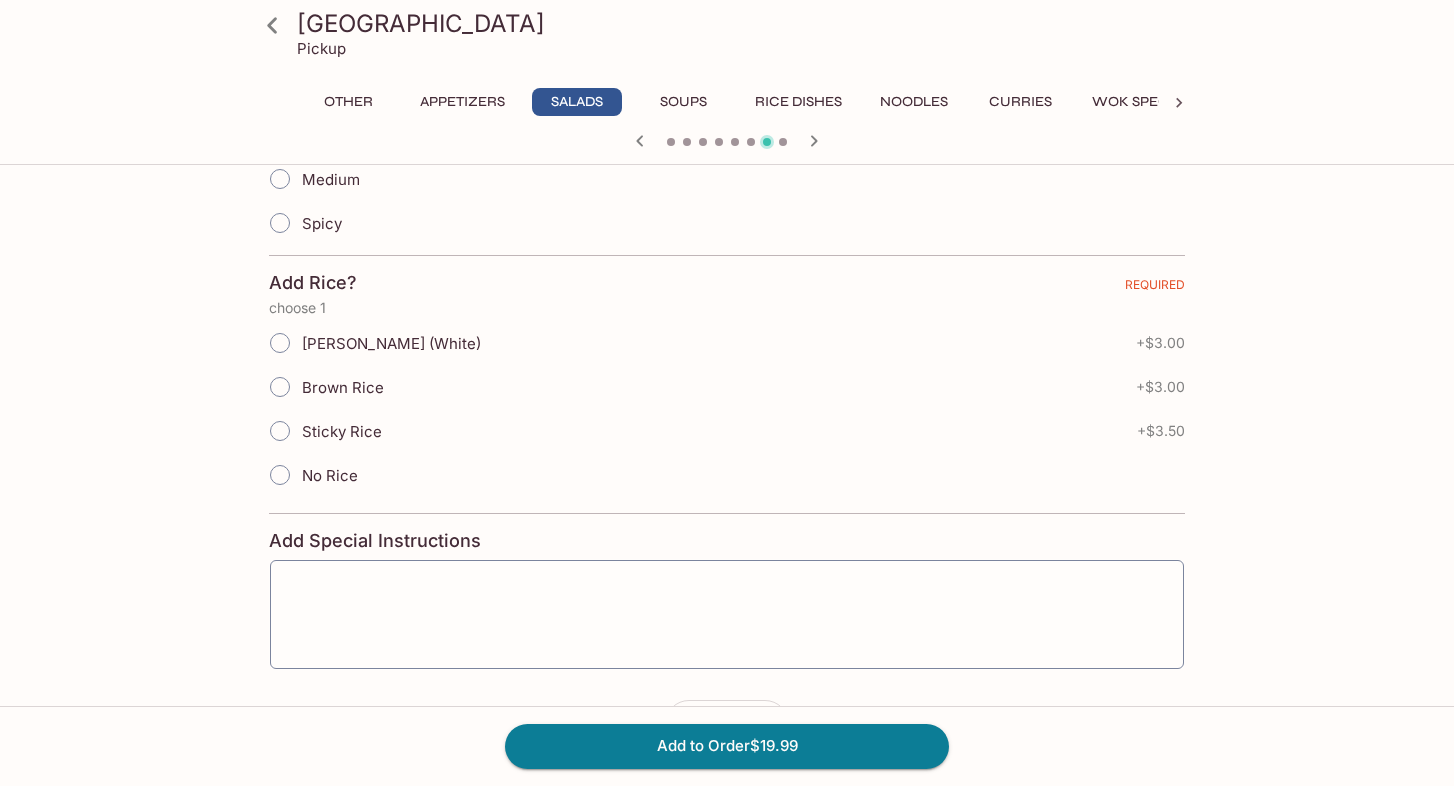 scroll, scrollTop: 600, scrollLeft: 0, axis: vertical 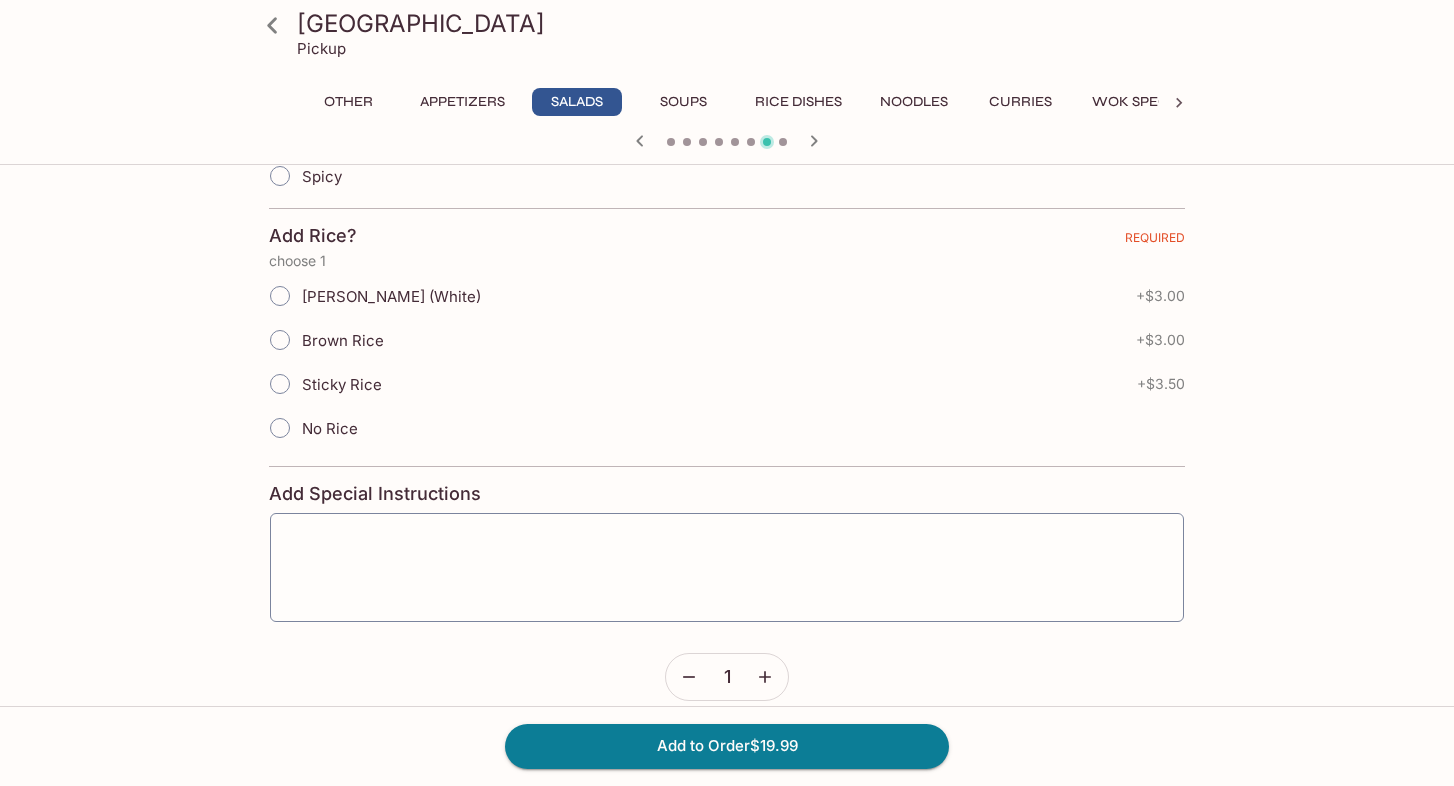 click on "No Rice" at bounding box center [308, 428] 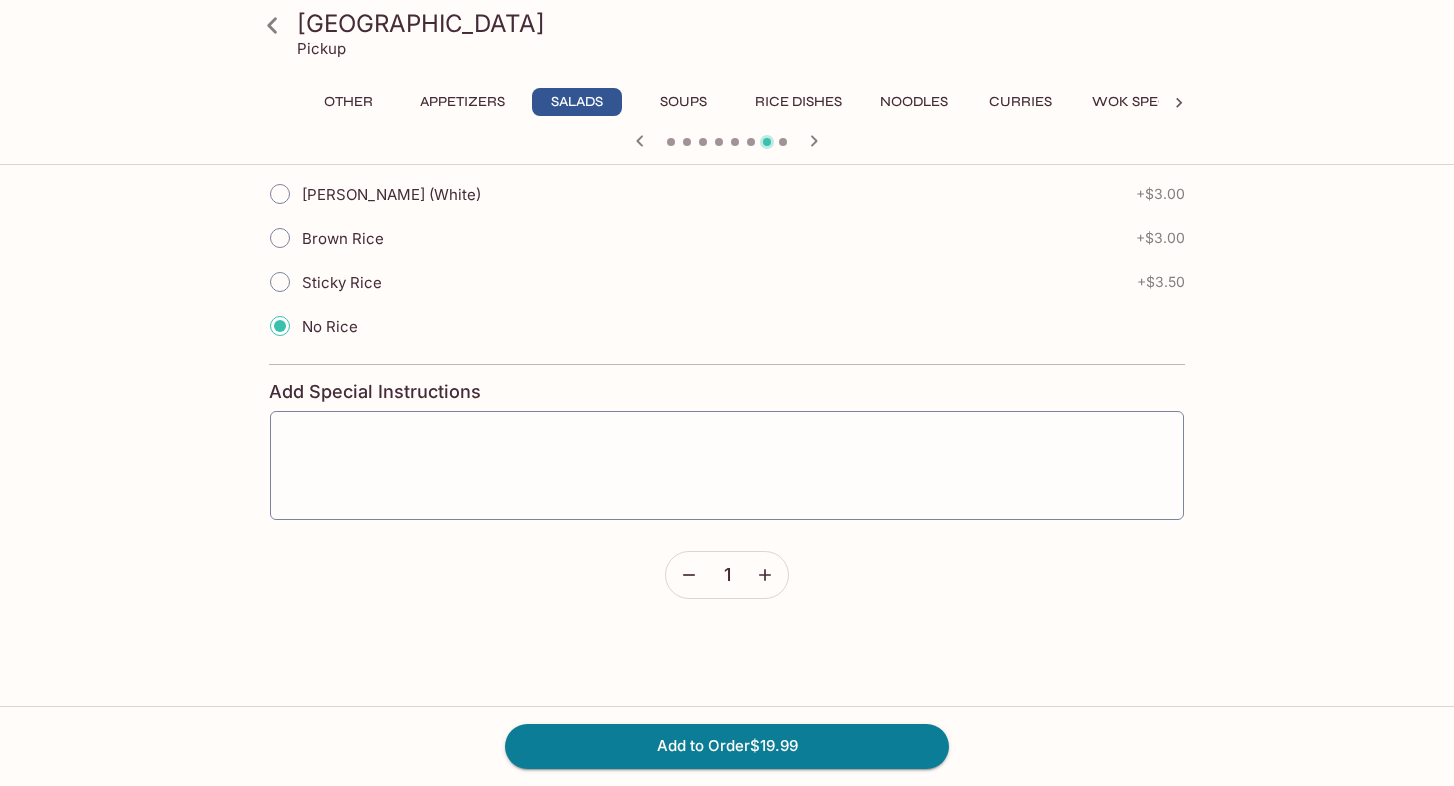 scroll, scrollTop: 700, scrollLeft: 0, axis: vertical 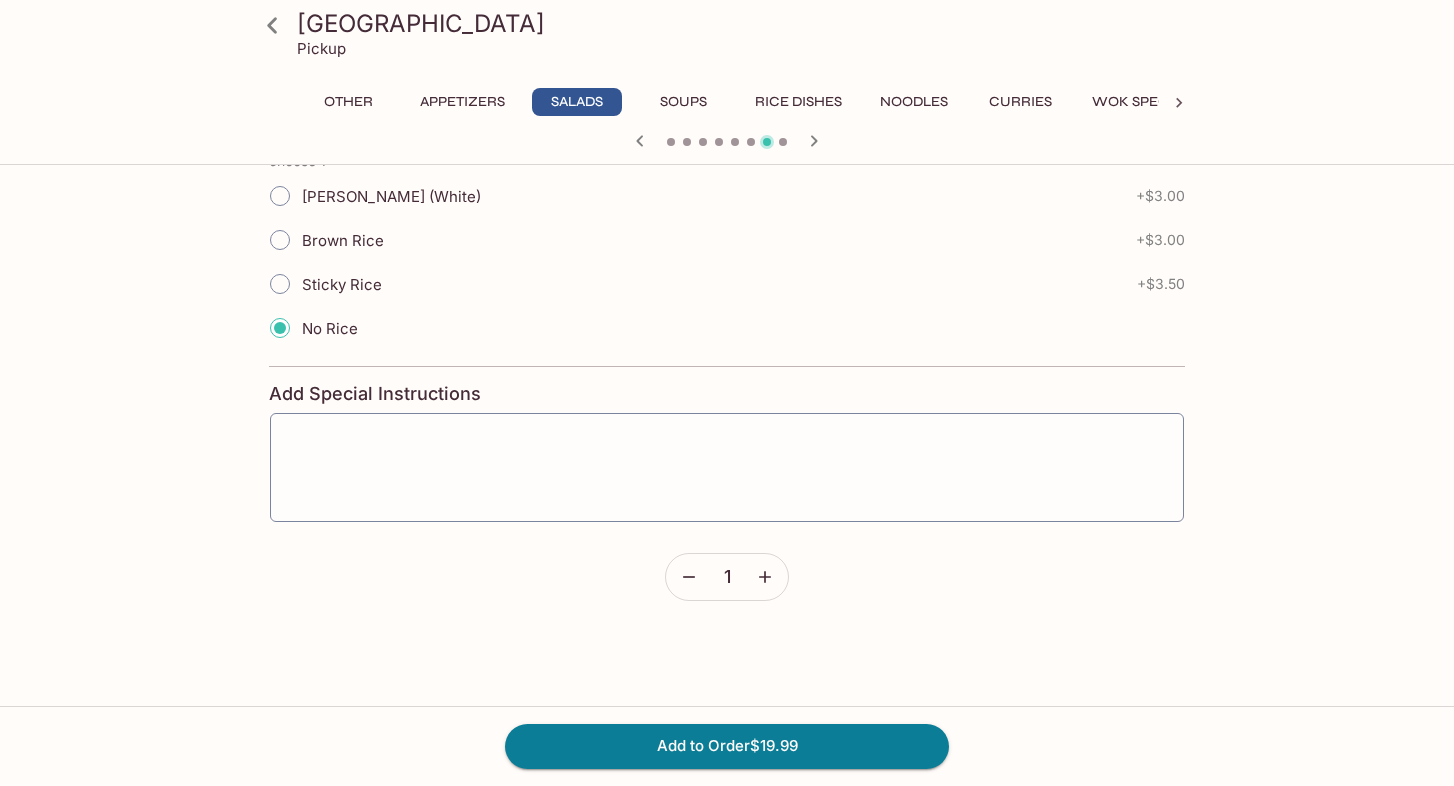 click on "Sticky Rice" at bounding box center (342, 284) 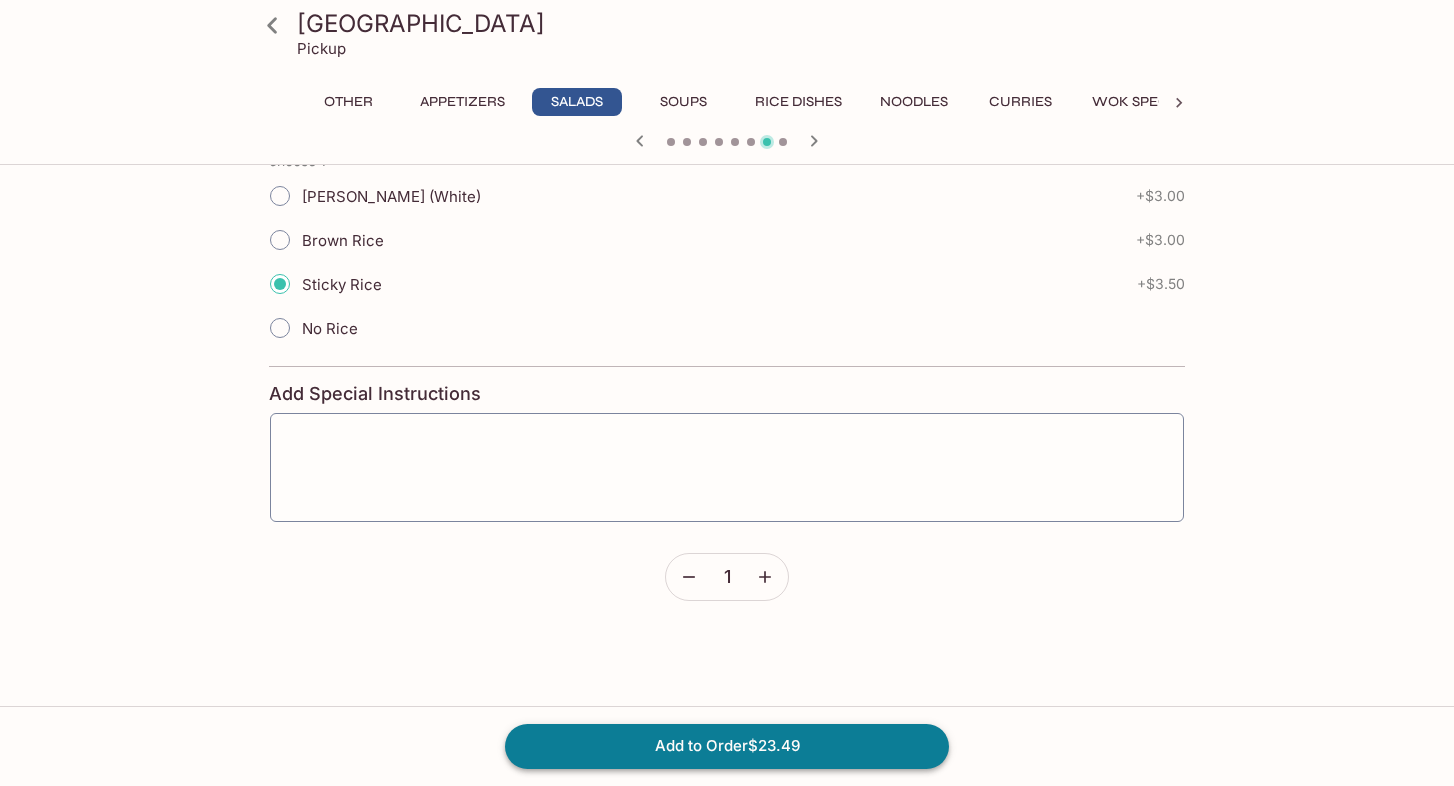 click on "Add to Order  $23.49" at bounding box center [727, 746] 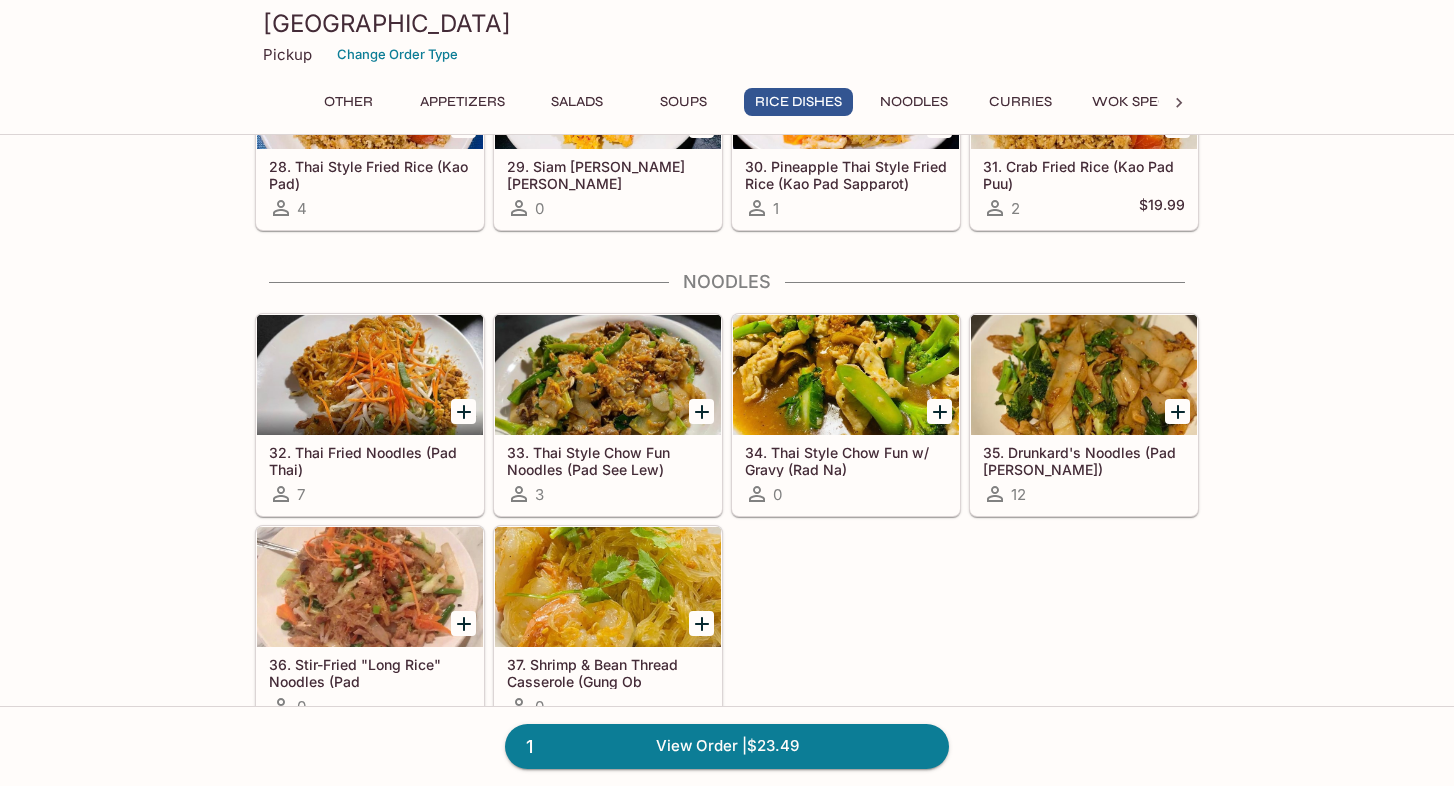 scroll, scrollTop: 2600, scrollLeft: 0, axis: vertical 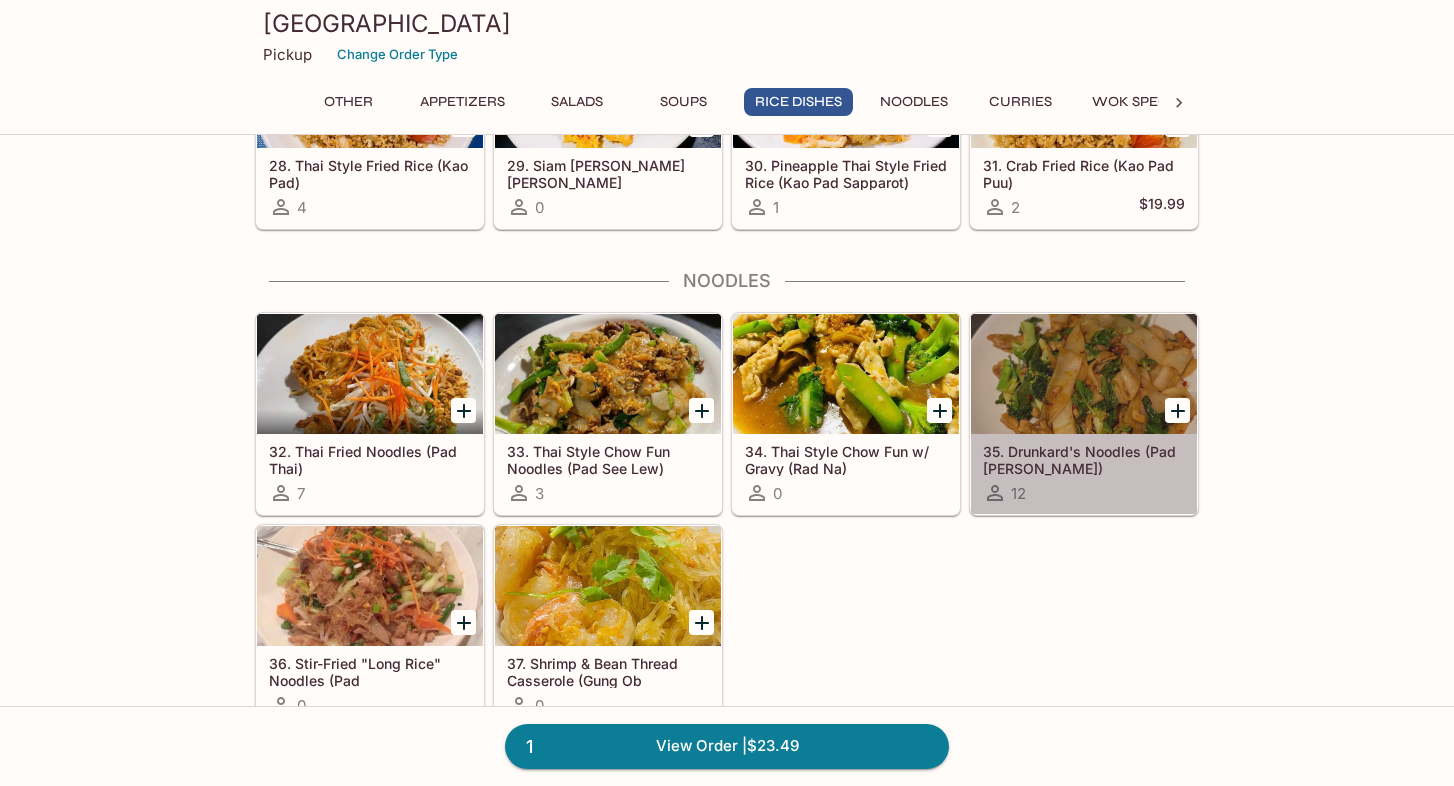 click at bounding box center [1084, 374] 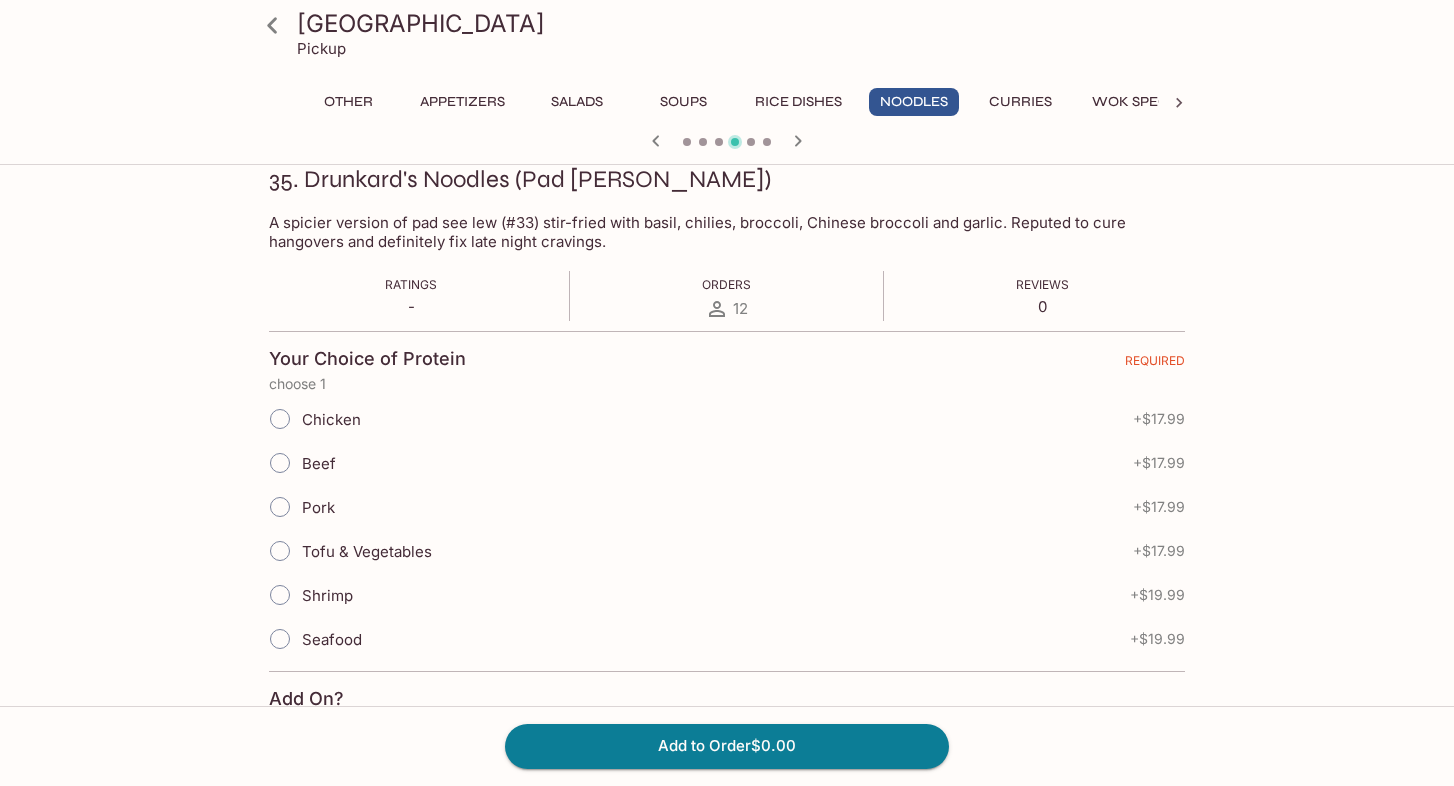 scroll, scrollTop: 300, scrollLeft: 0, axis: vertical 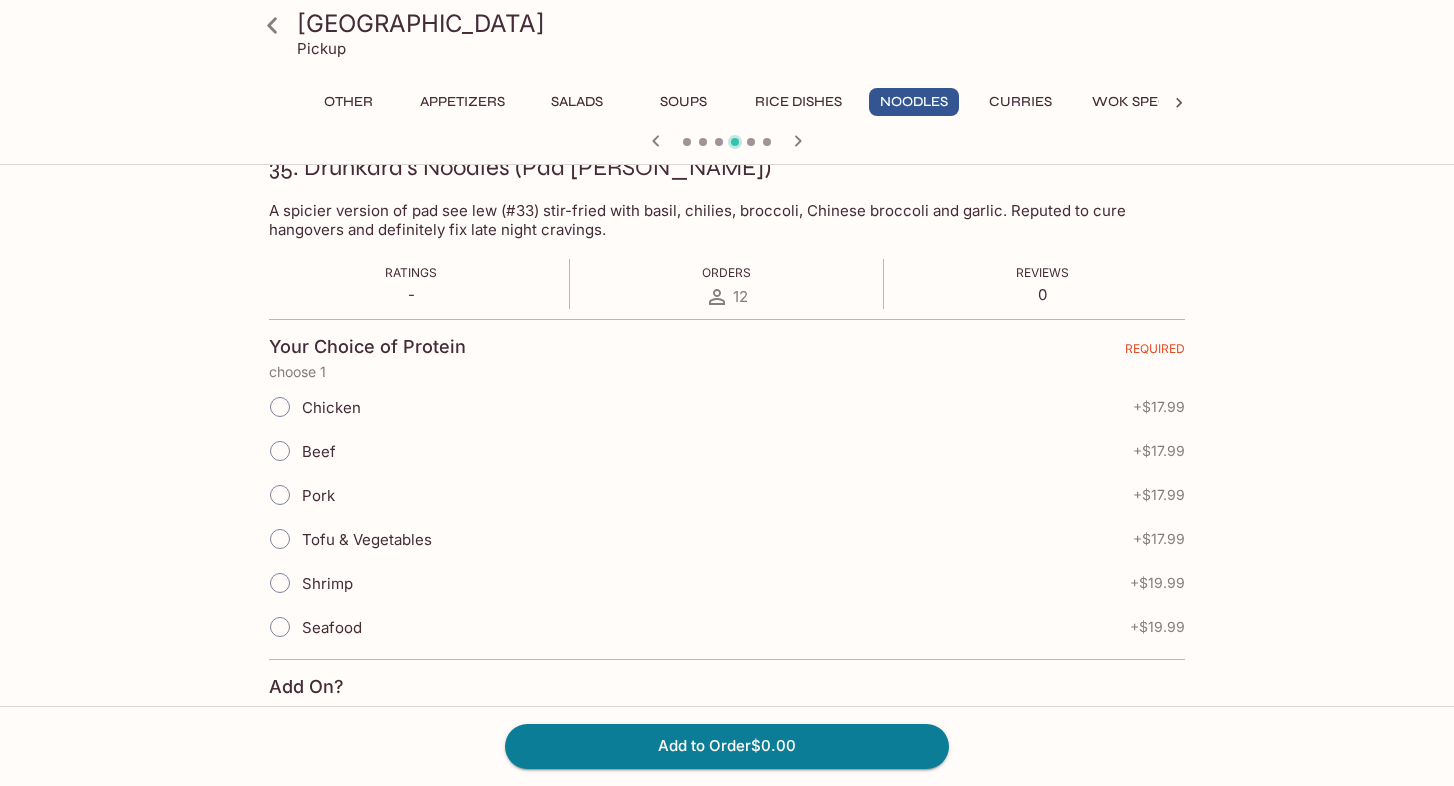click on "Pork" at bounding box center (318, 495) 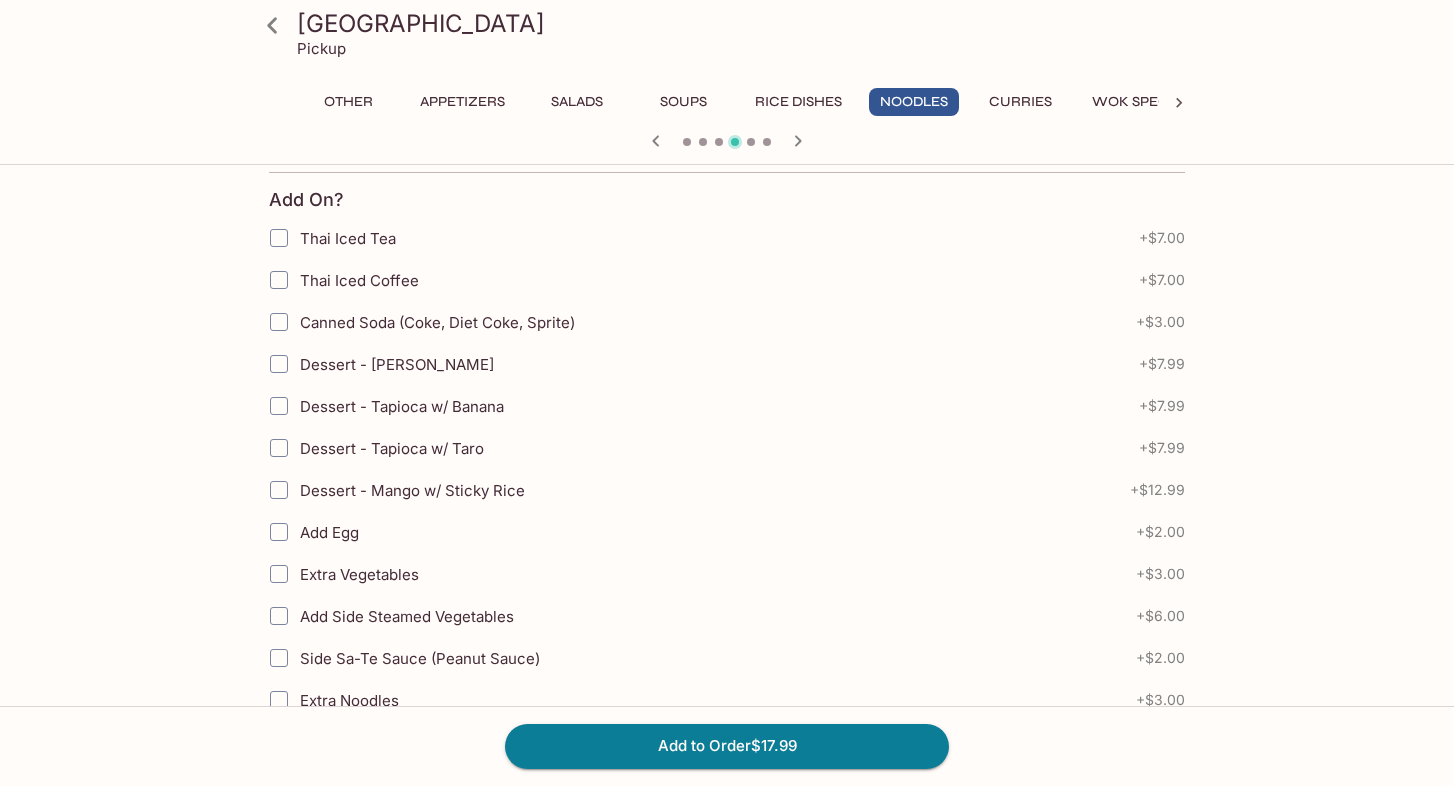 scroll, scrollTop: 800, scrollLeft: 0, axis: vertical 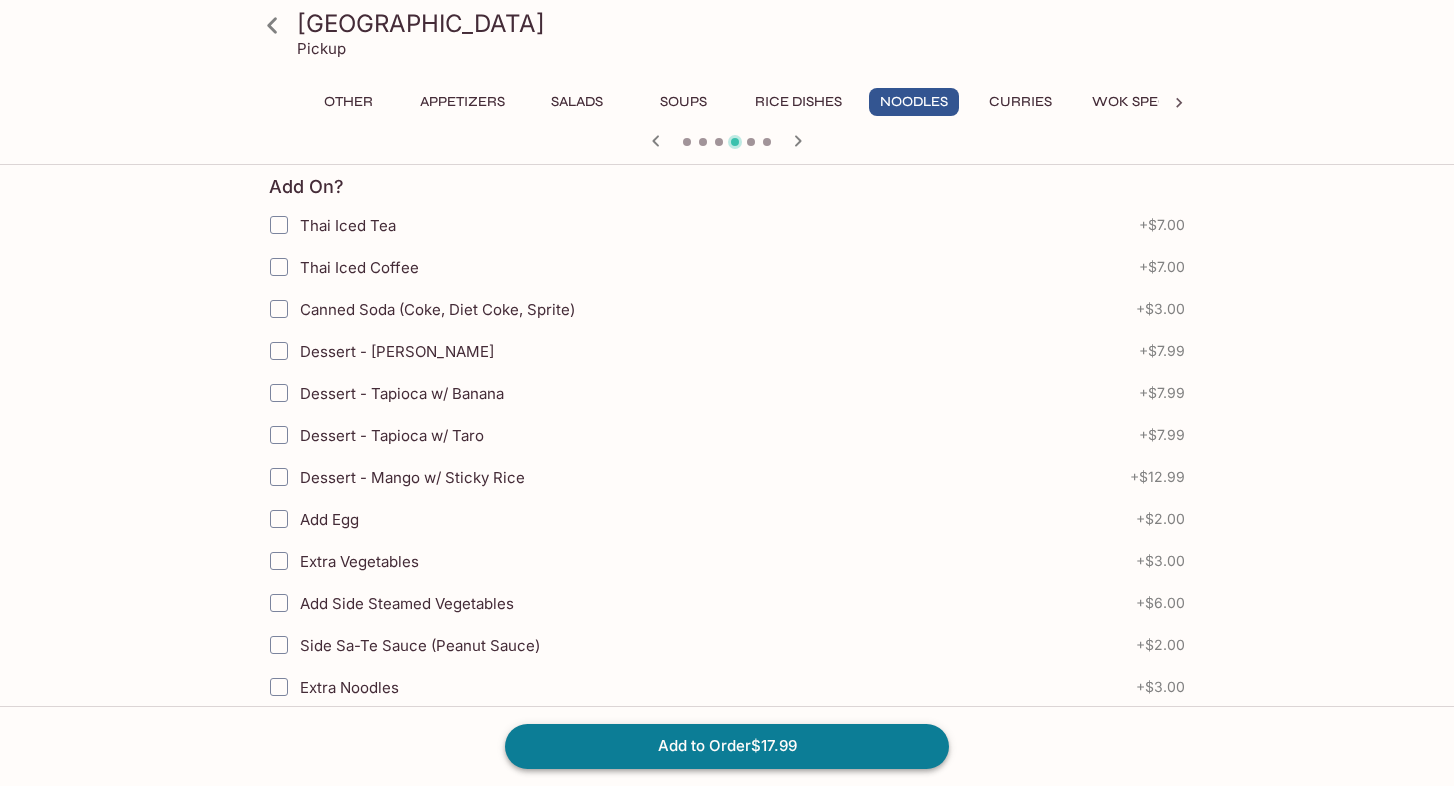 click on "Add to Order  $17.99" at bounding box center (727, 746) 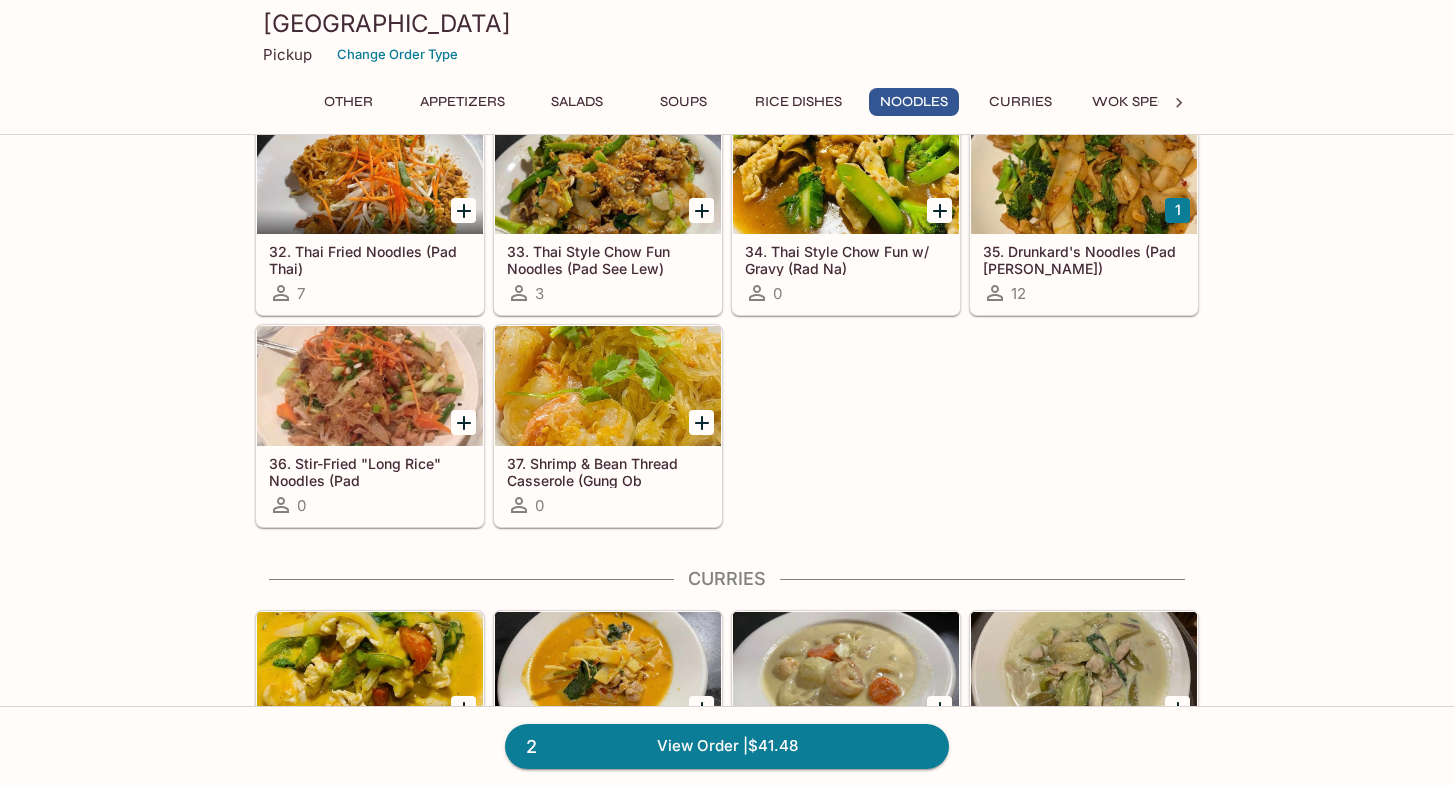 scroll, scrollTop: 2700, scrollLeft: 0, axis: vertical 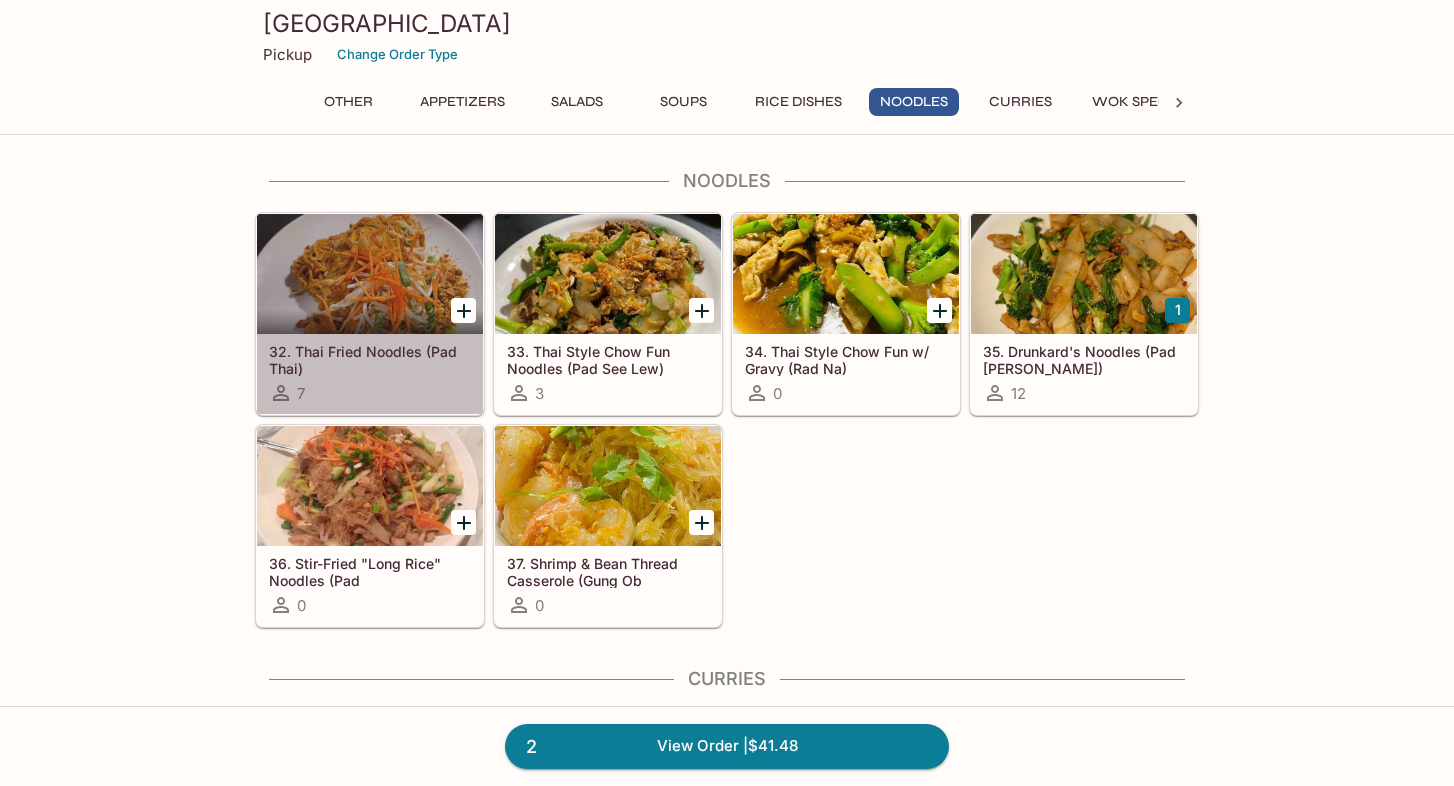 click at bounding box center [370, 274] 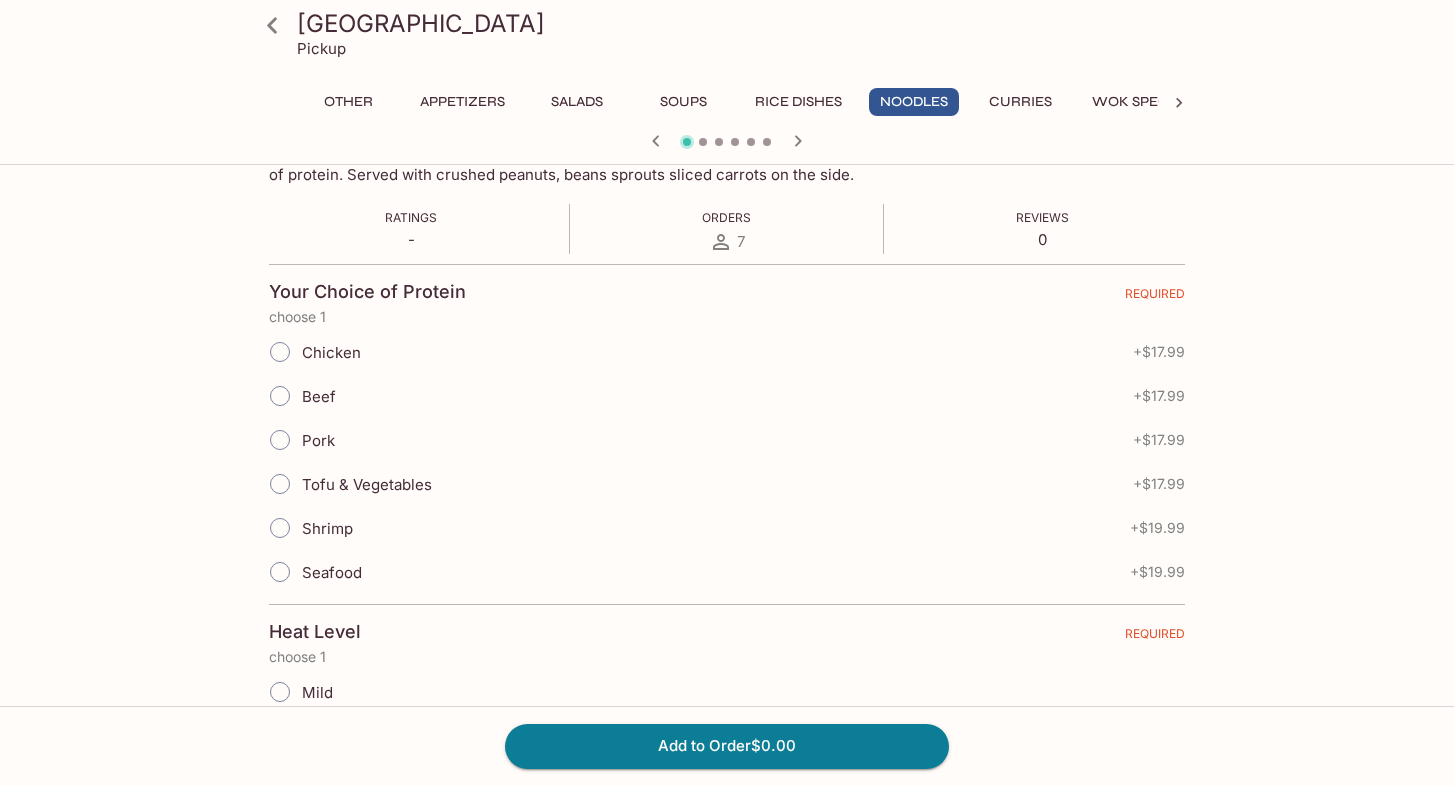 scroll, scrollTop: 400, scrollLeft: 0, axis: vertical 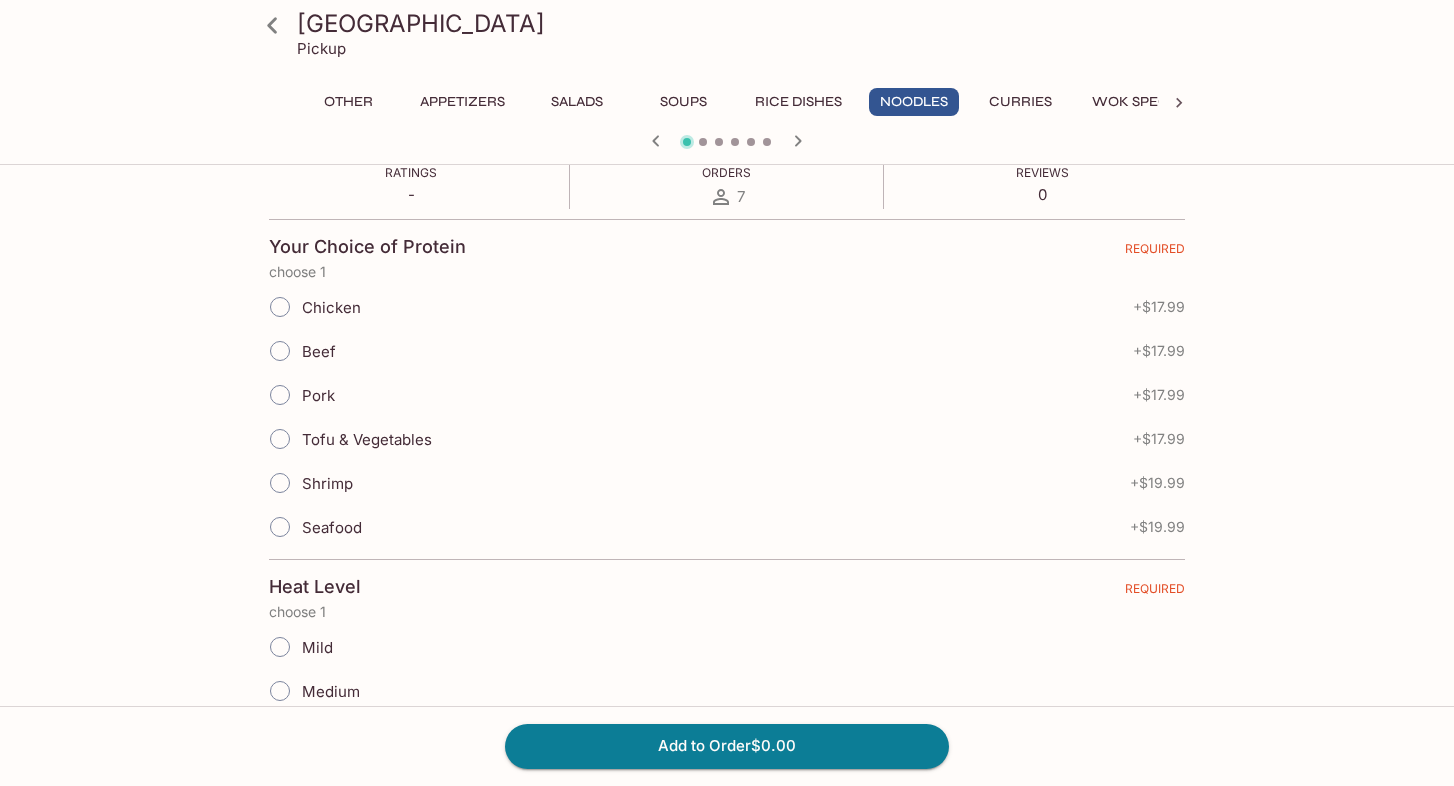 click on "Tofu & Vegetables" at bounding box center [367, 439] 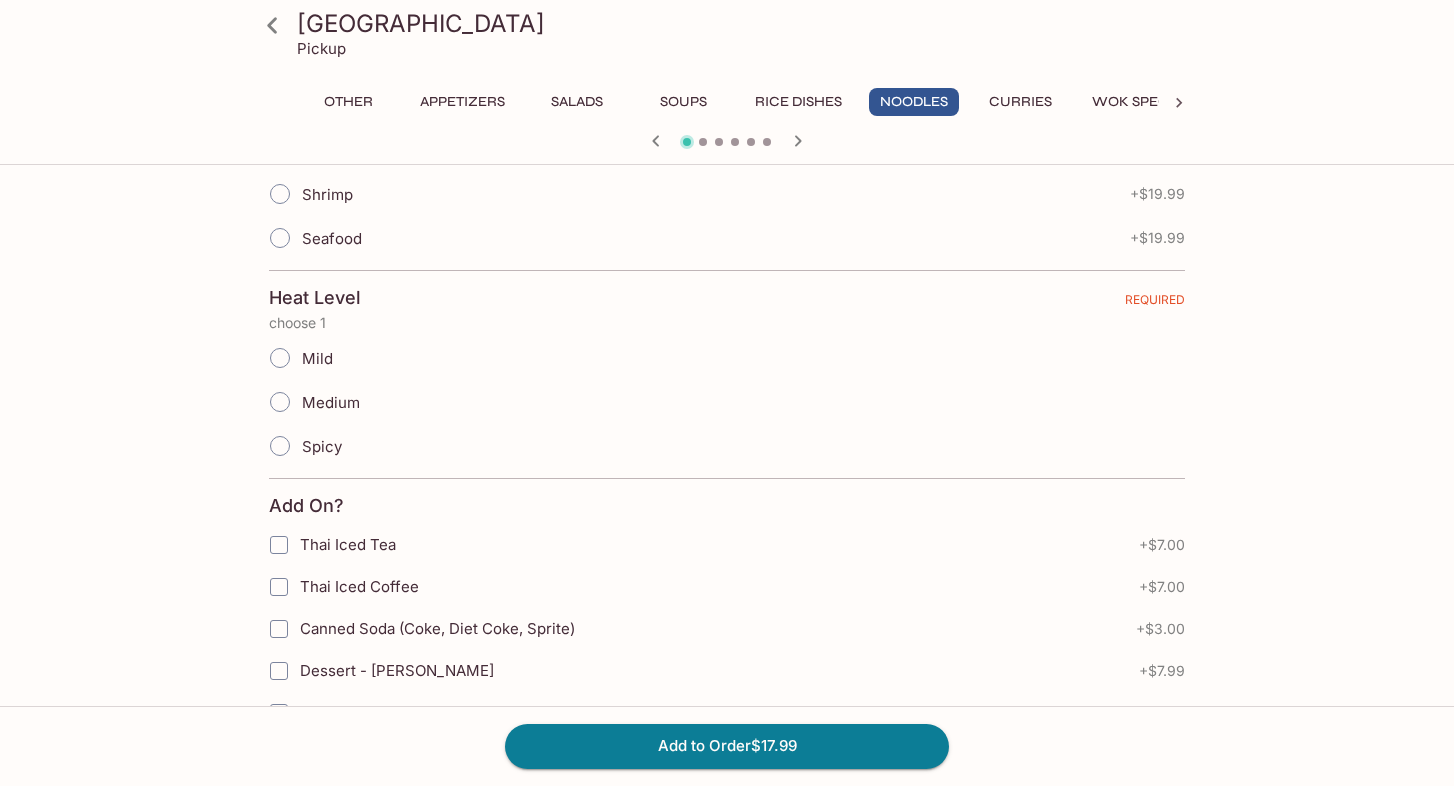 scroll, scrollTop: 700, scrollLeft: 0, axis: vertical 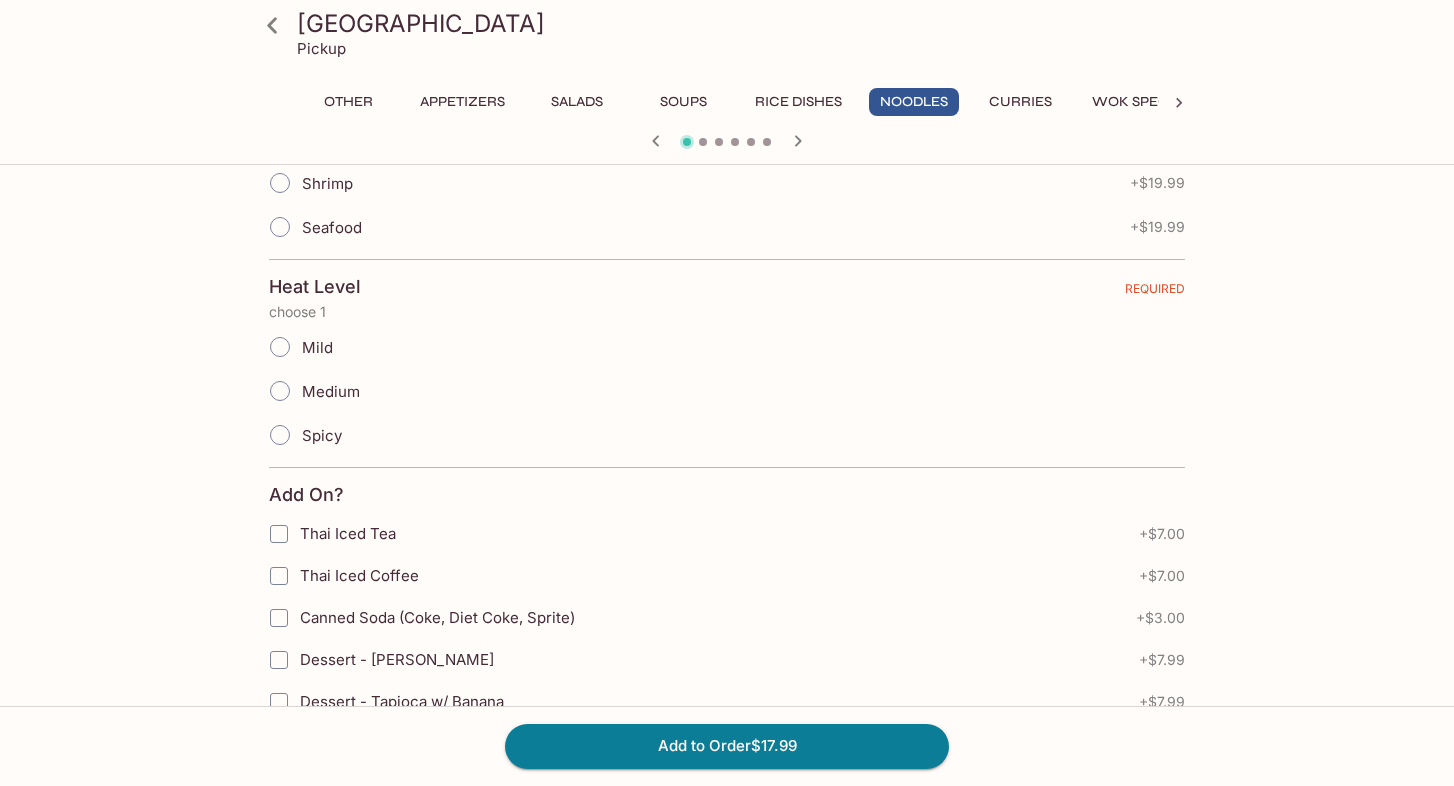 click on "Mild" at bounding box center [280, 347] 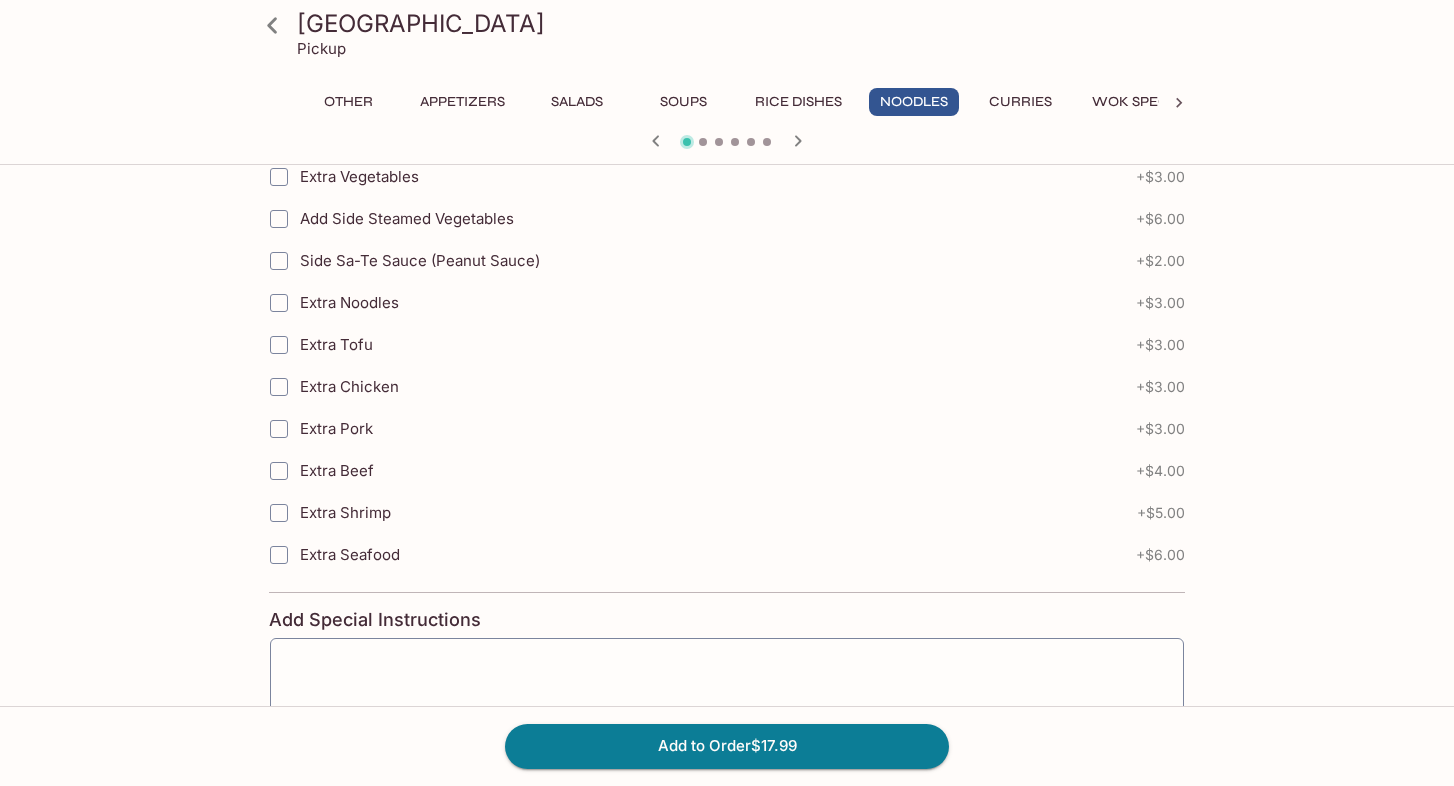 scroll, scrollTop: 1400, scrollLeft: 0, axis: vertical 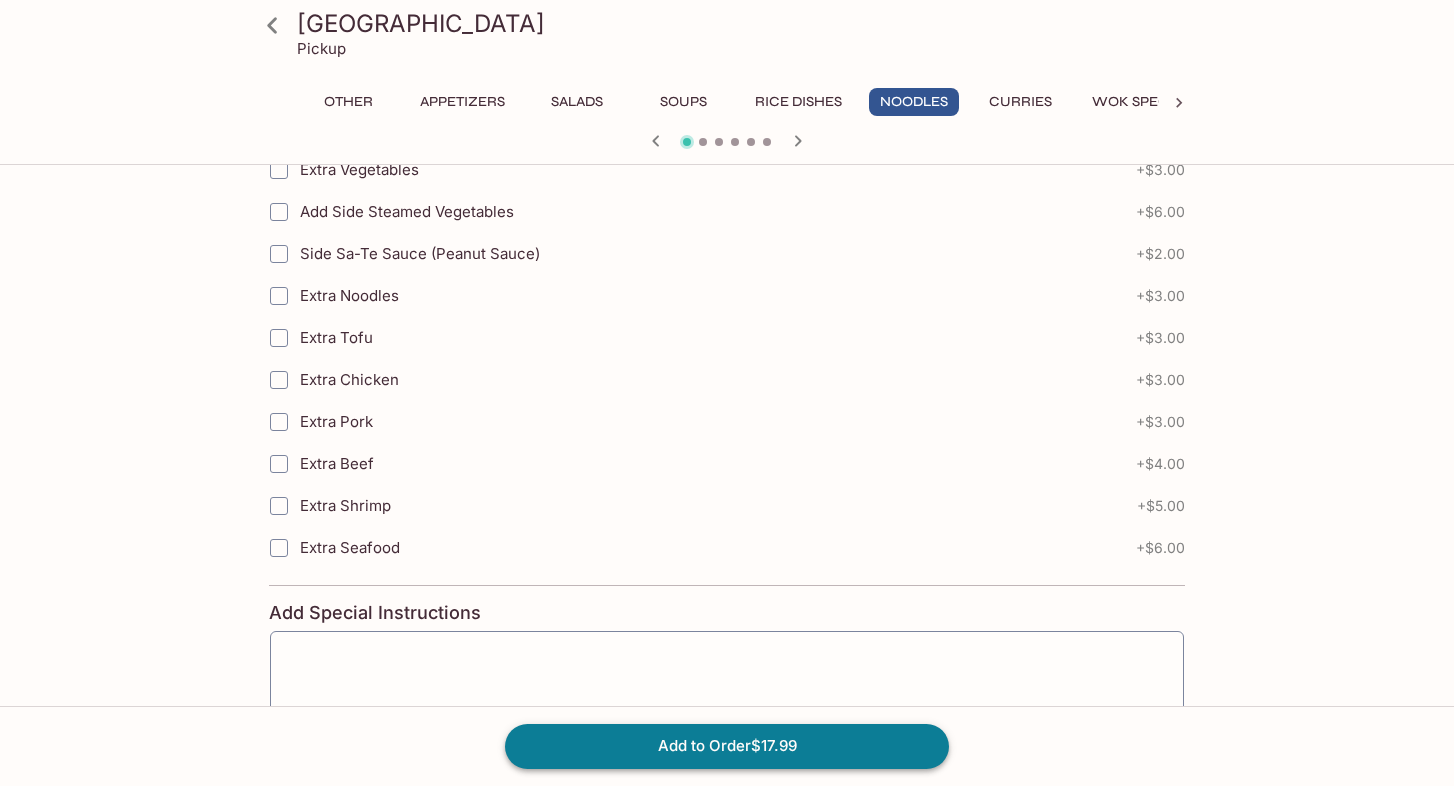 click on "Add to Order  $17.99" at bounding box center [727, 746] 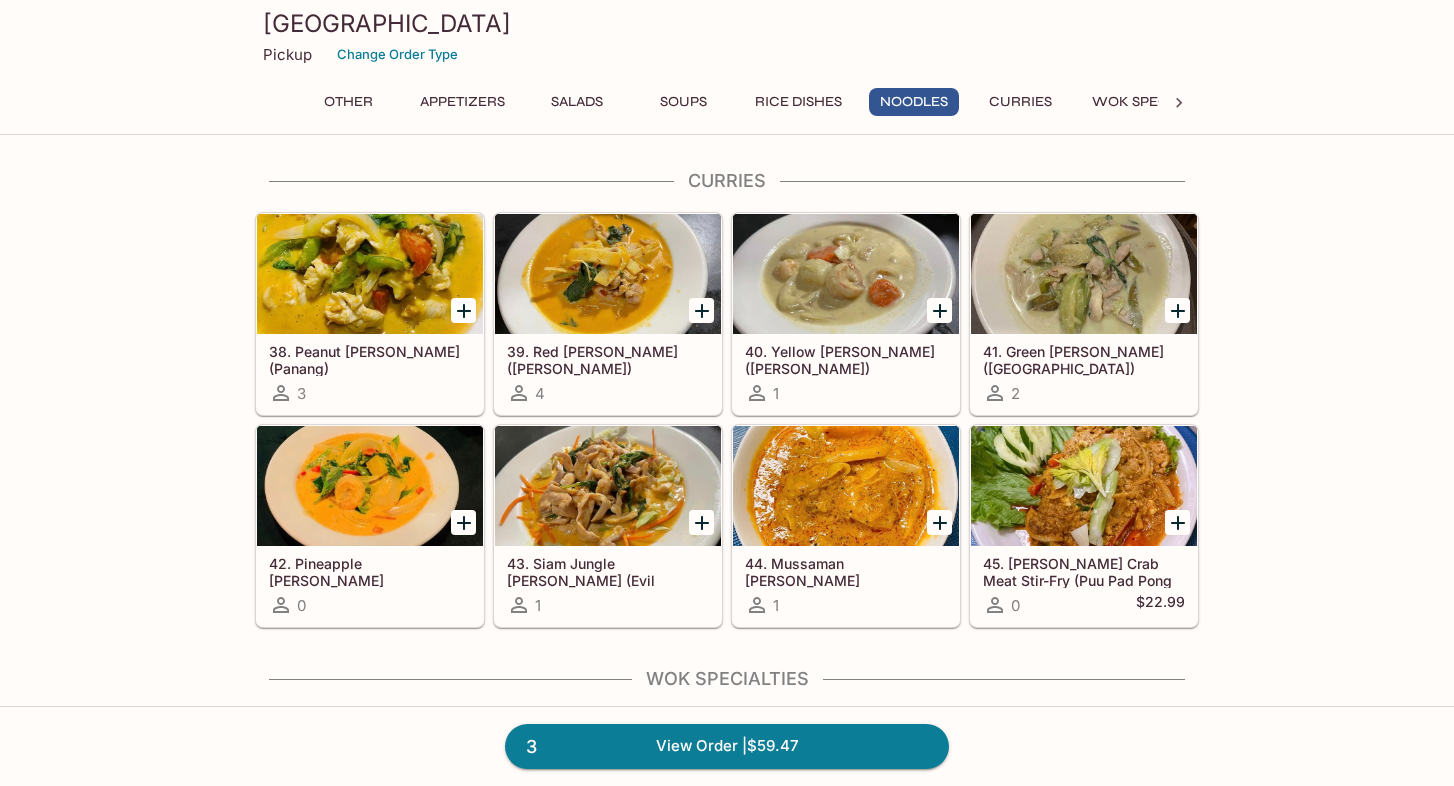 scroll, scrollTop: 3200, scrollLeft: 0, axis: vertical 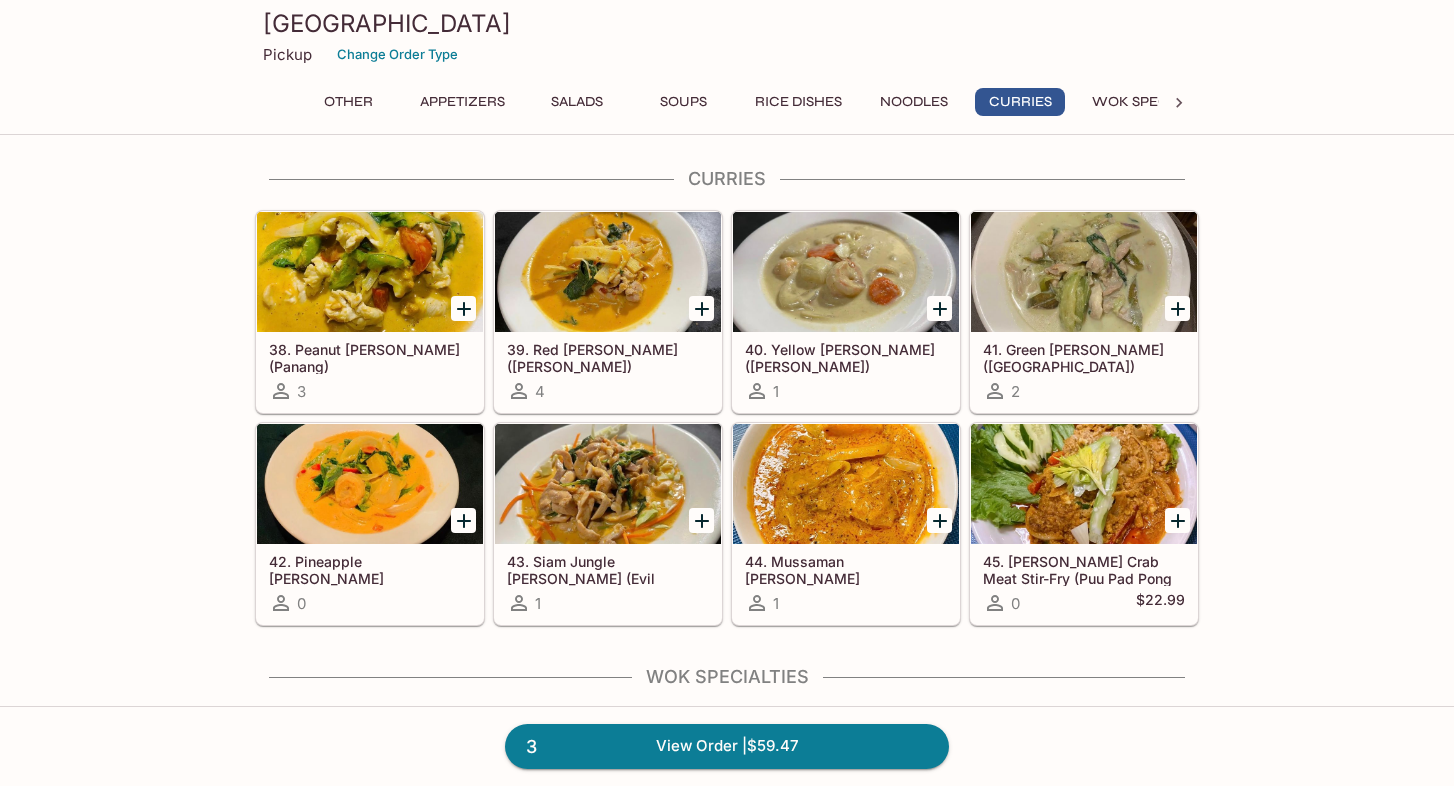 click at bounding box center (1084, 272) 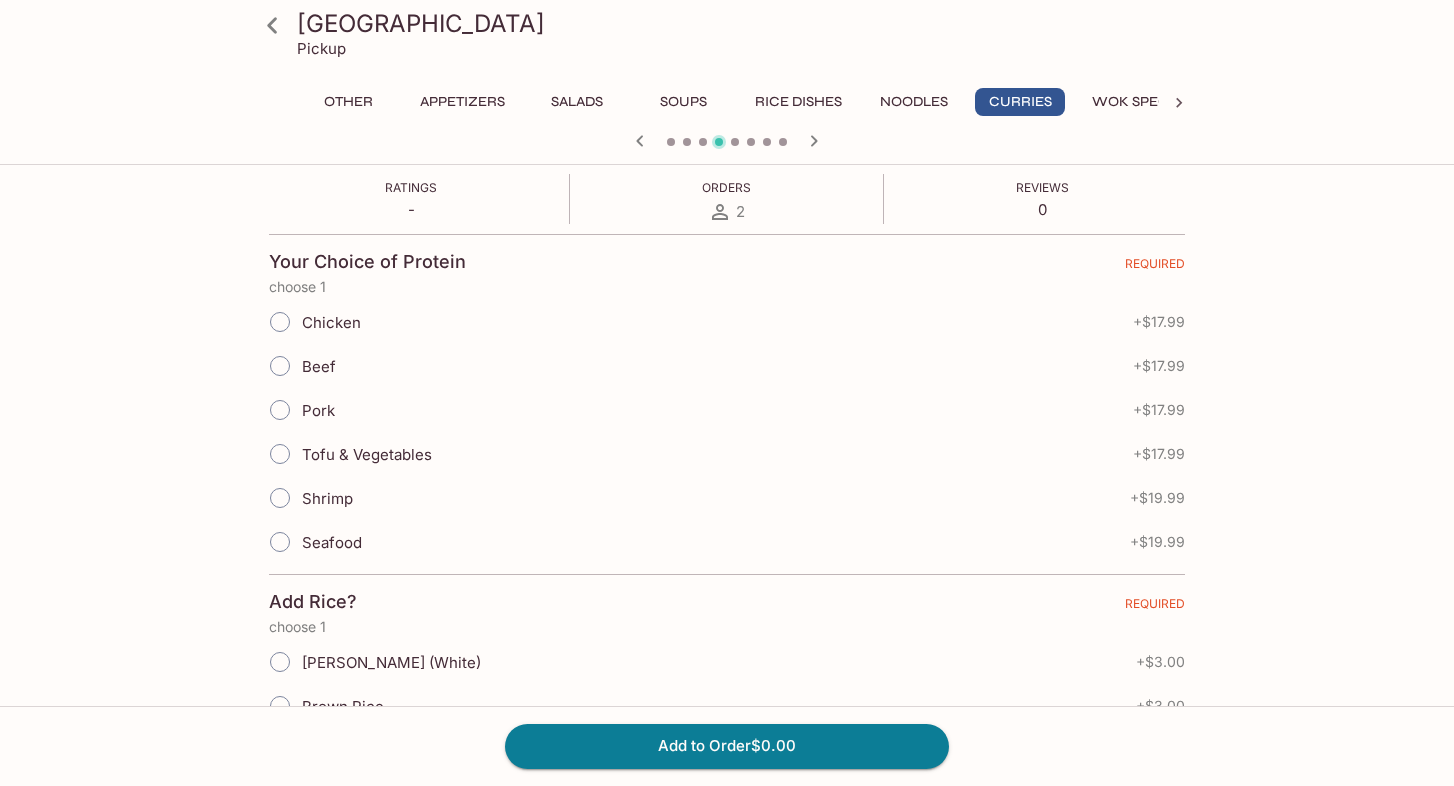 scroll, scrollTop: 400, scrollLeft: 0, axis: vertical 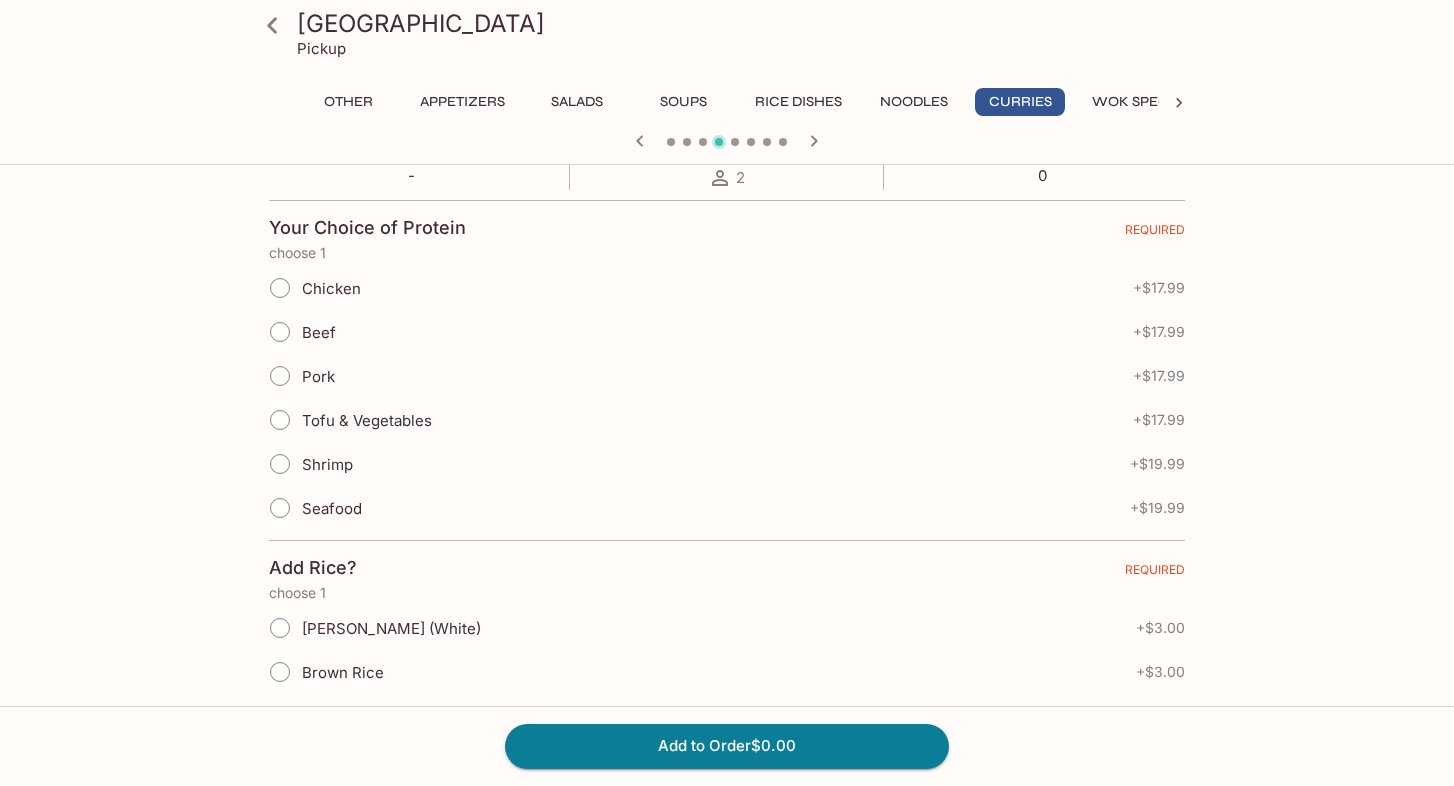 click on "Chicken" at bounding box center [331, 288] 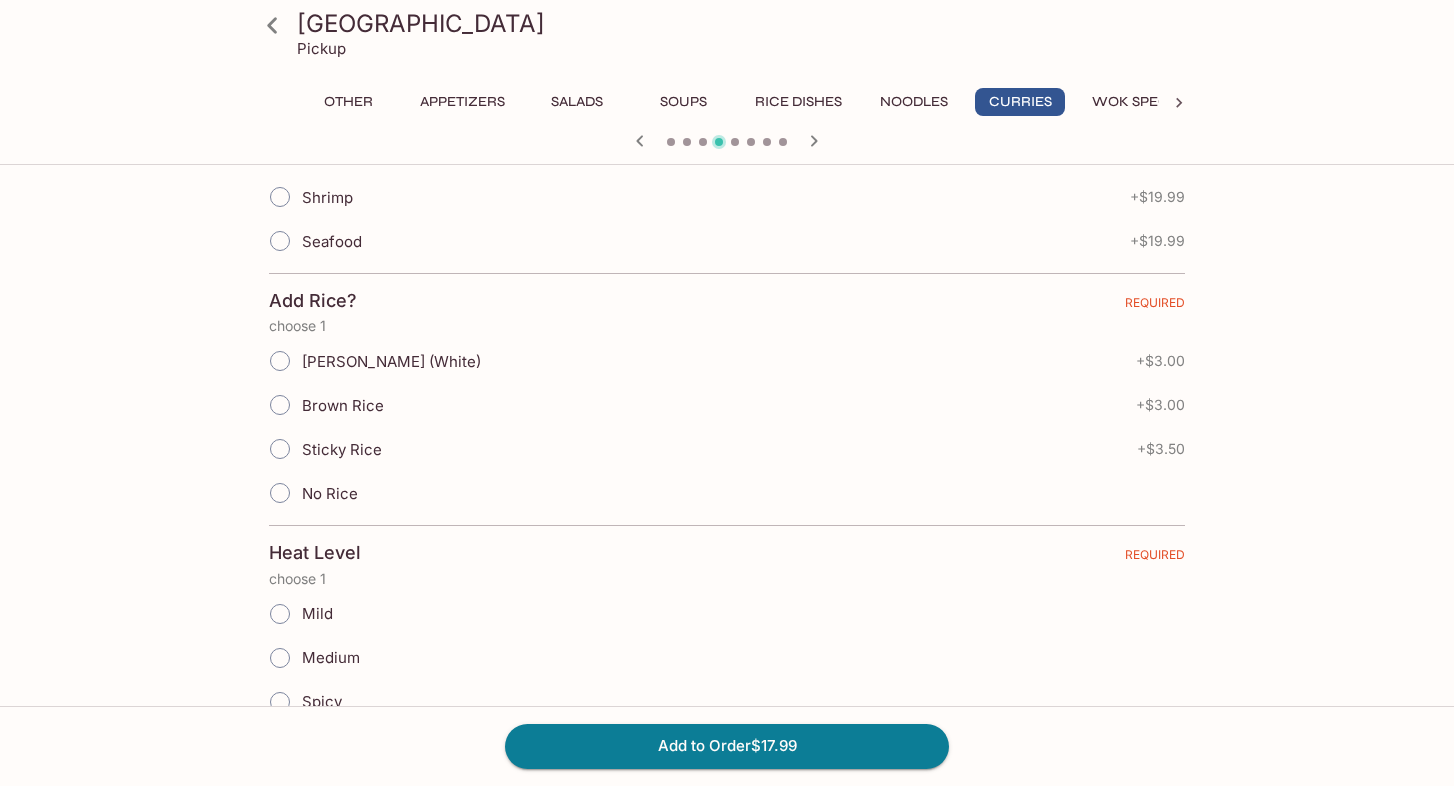 scroll, scrollTop: 700, scrollLeft: 0, axis: vertical 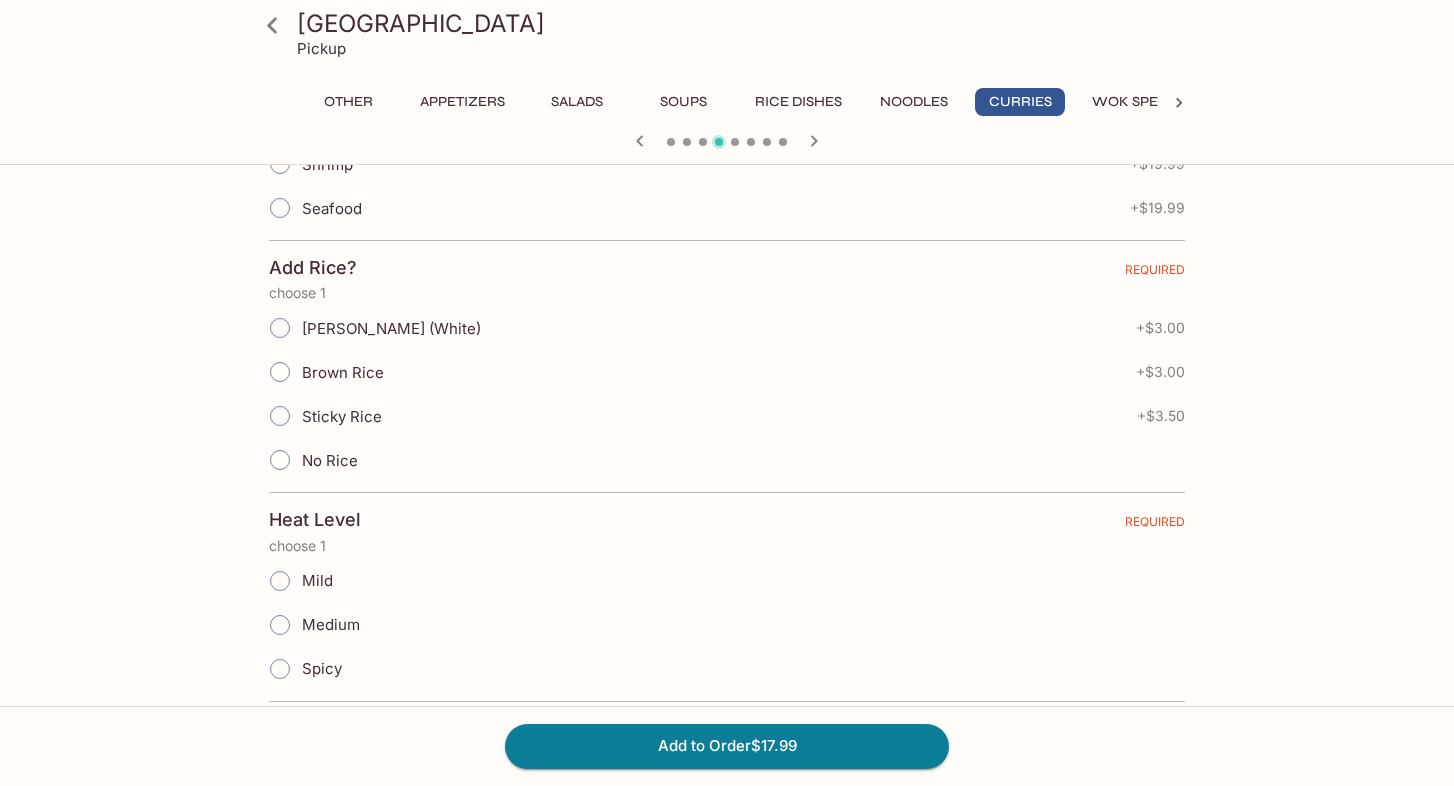 click on "Sticky Rice" at bounding box center (342, 416) 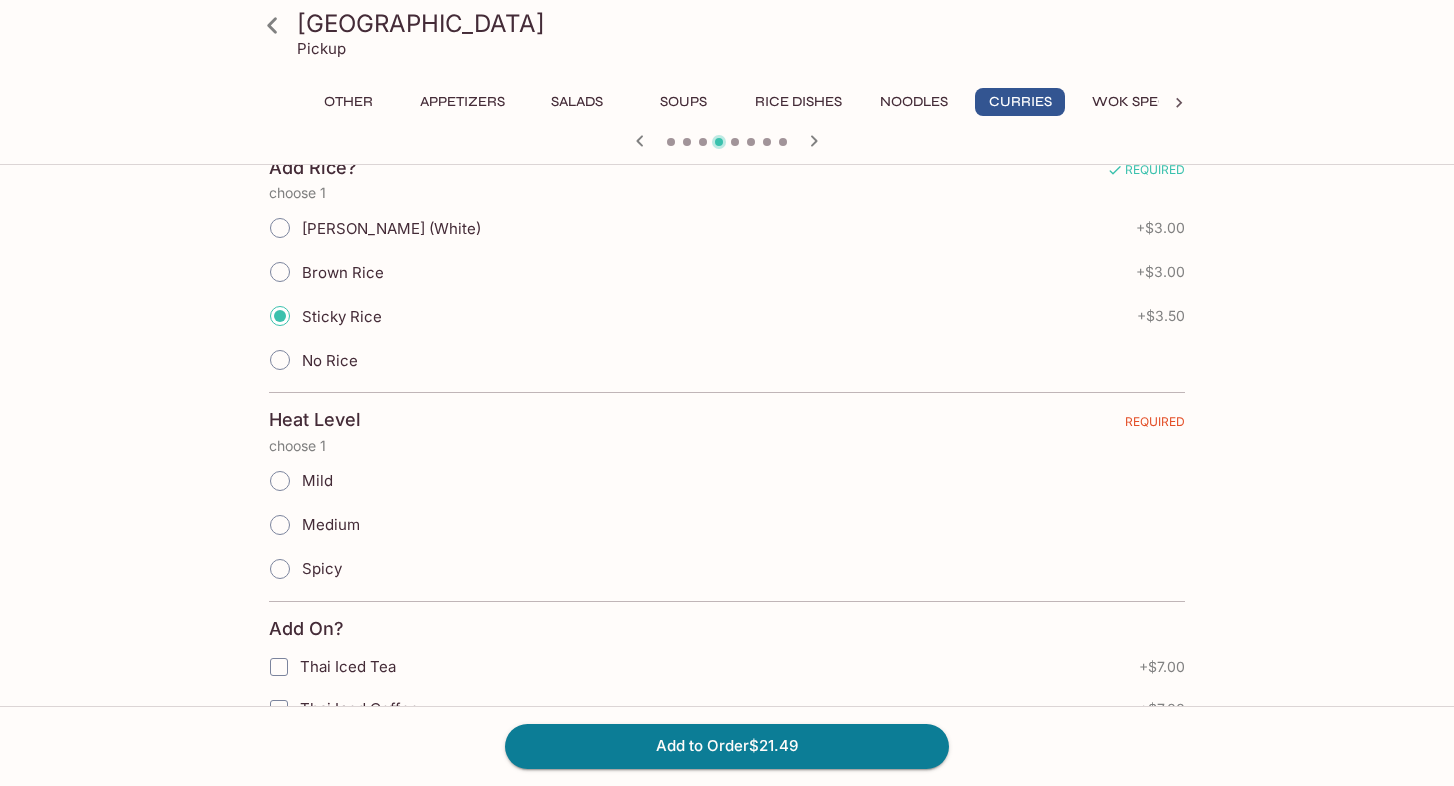 click on "Mild" at bounding box center [317, 480] 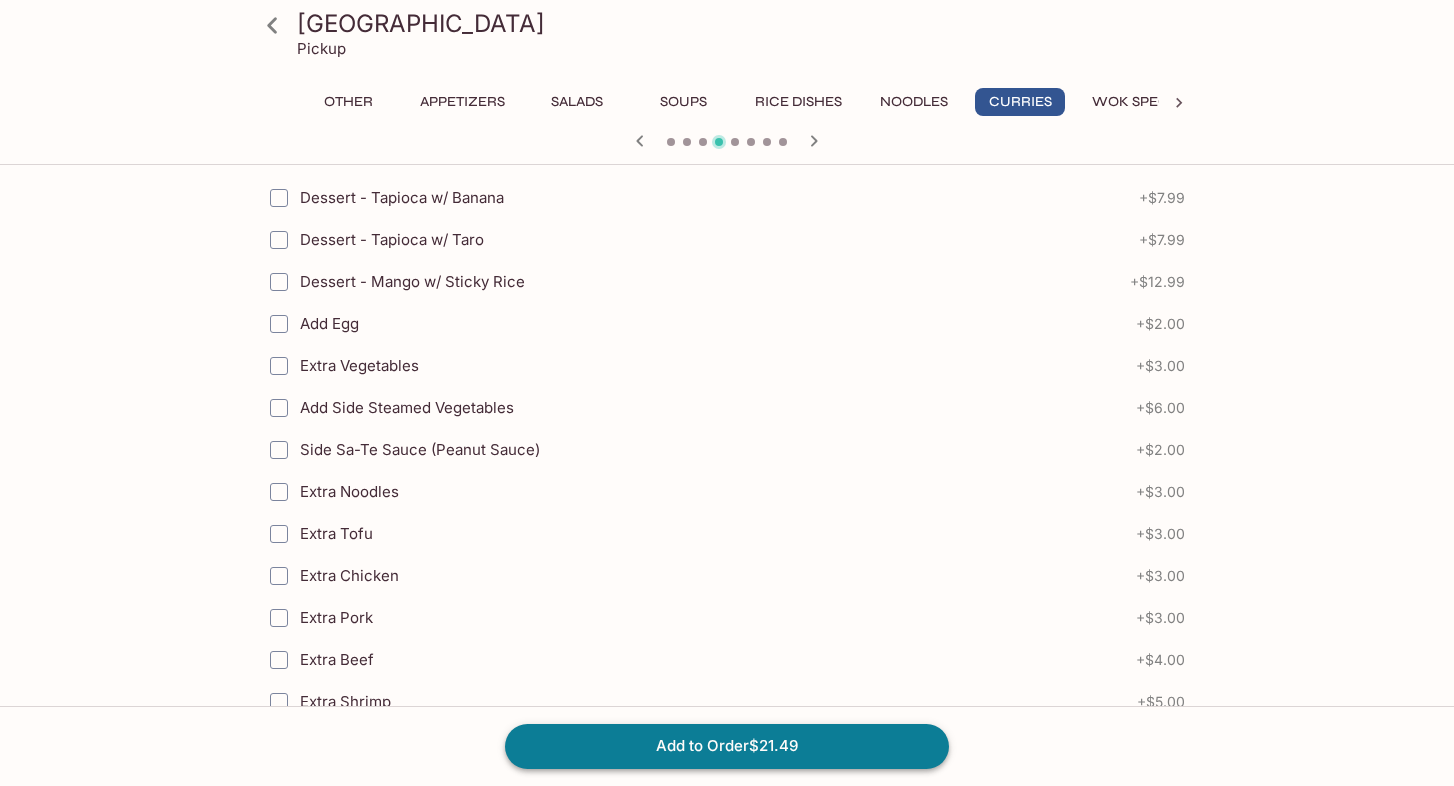 scroll, scrollTop: 1600, scrollLeft: 0, axis: vertical 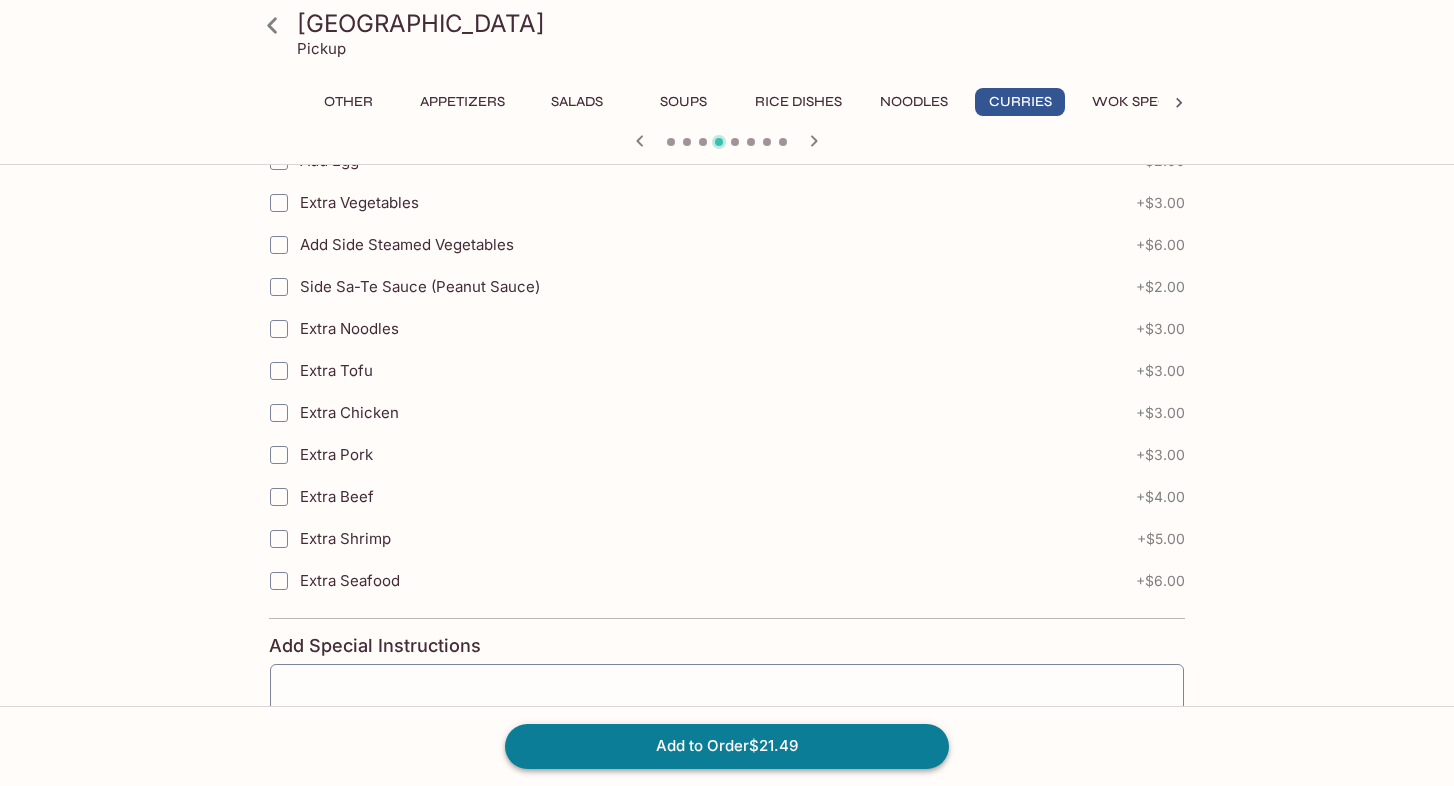 click on "Add to Order  $21.49" at bounding box center (727, 746) 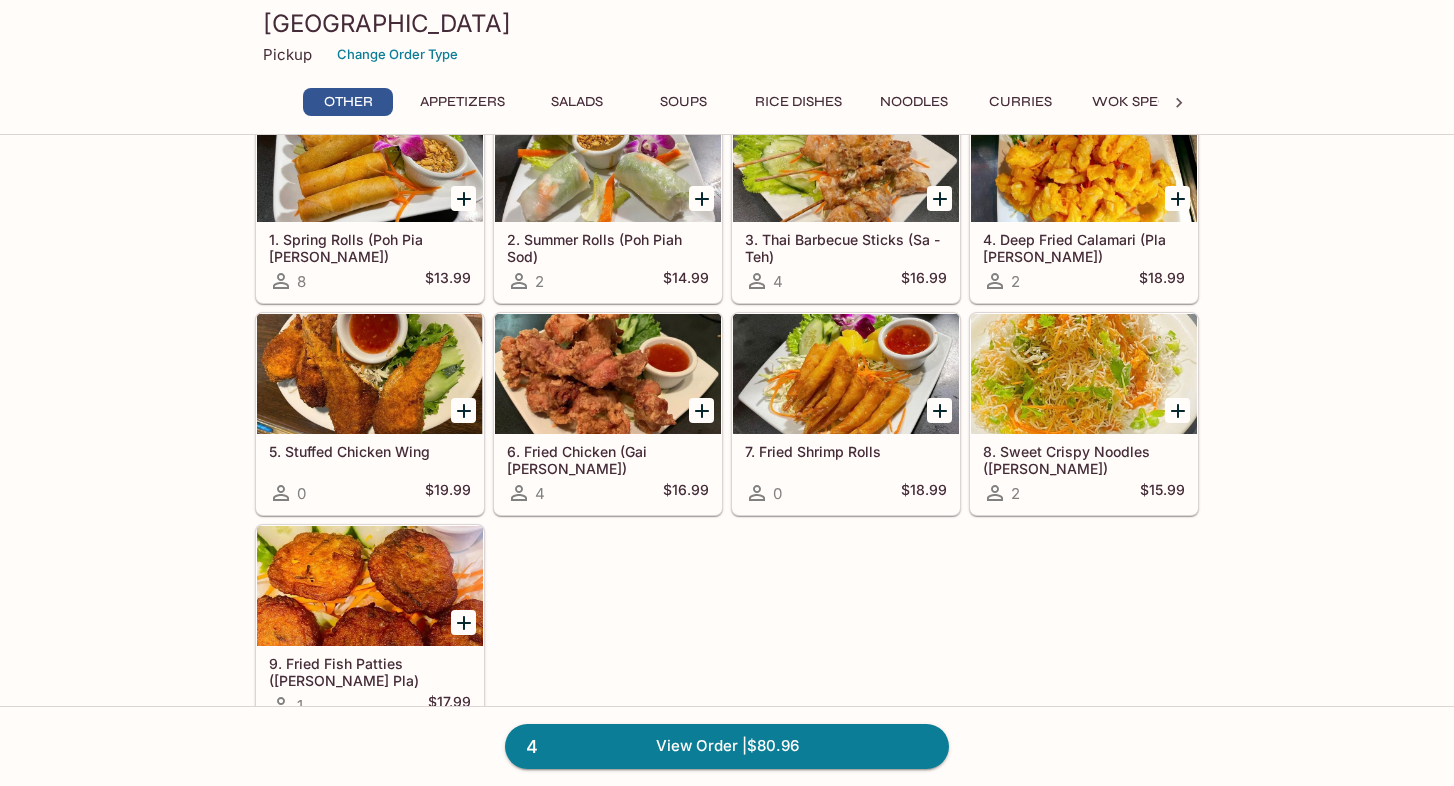 scroll, scrollTop: 100, scrollLeft: 0, axis: vertical 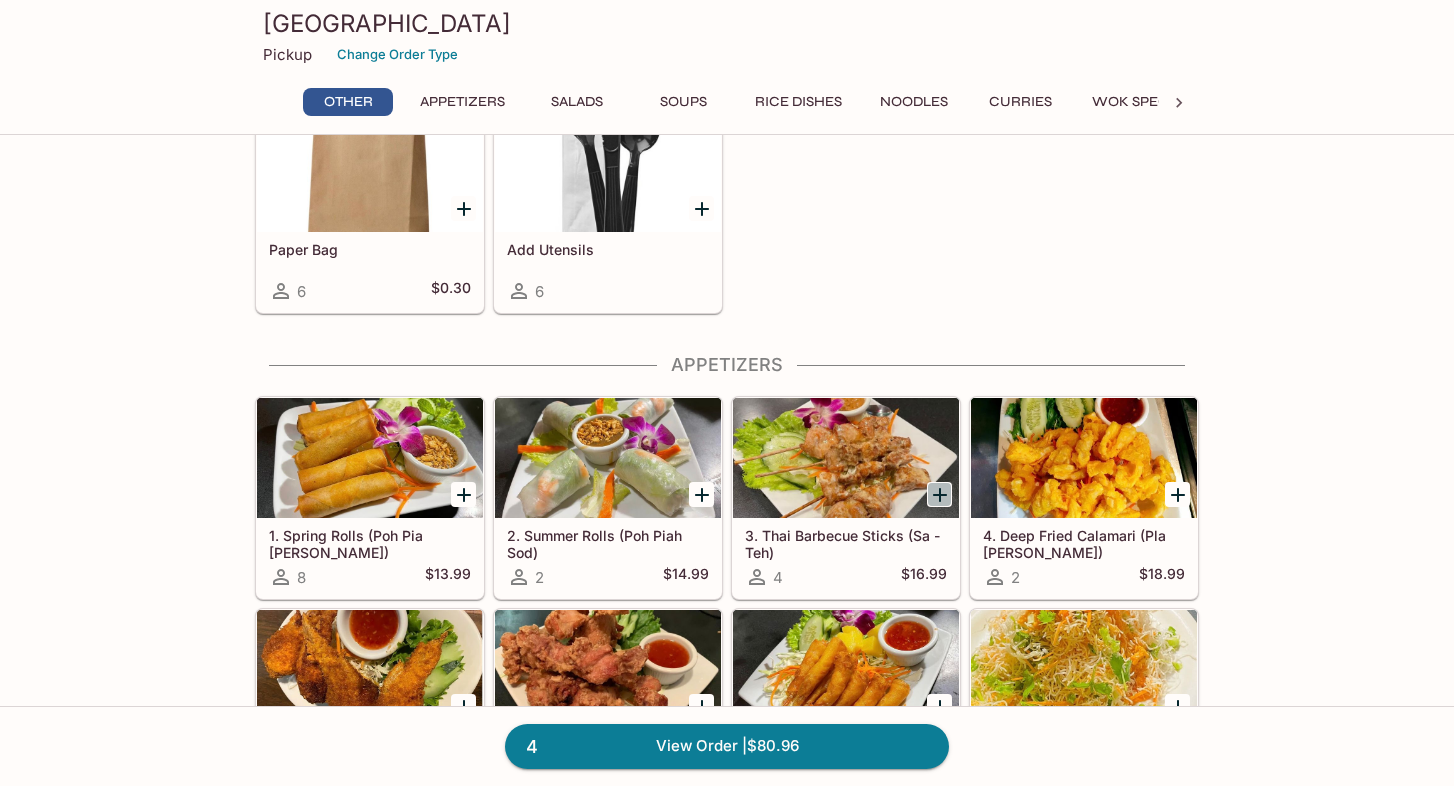 click 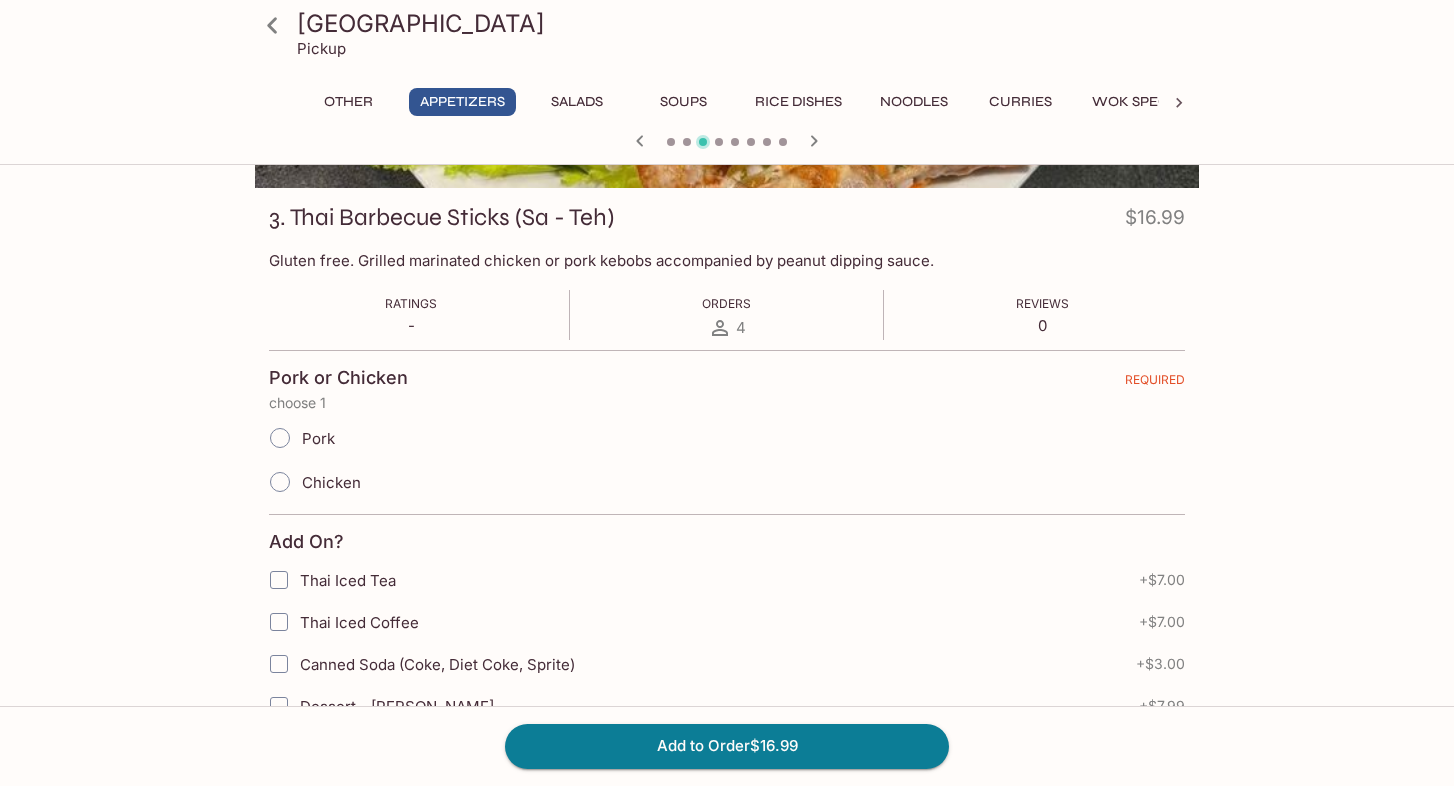 scroll, scrollTop: 300, scrollLeft: 0, axis: vertical 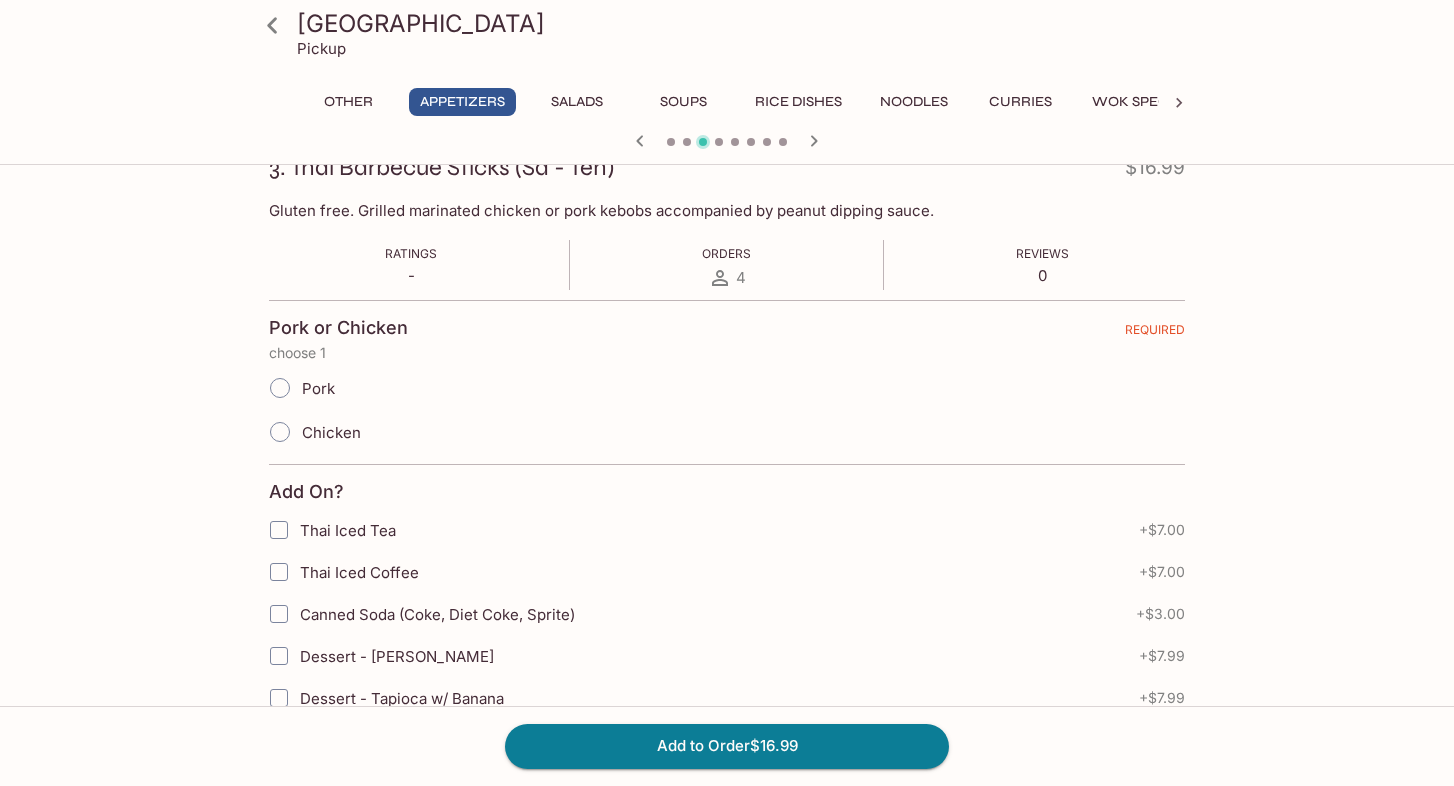 click on "Chicken" at bounding box center (331, 432) 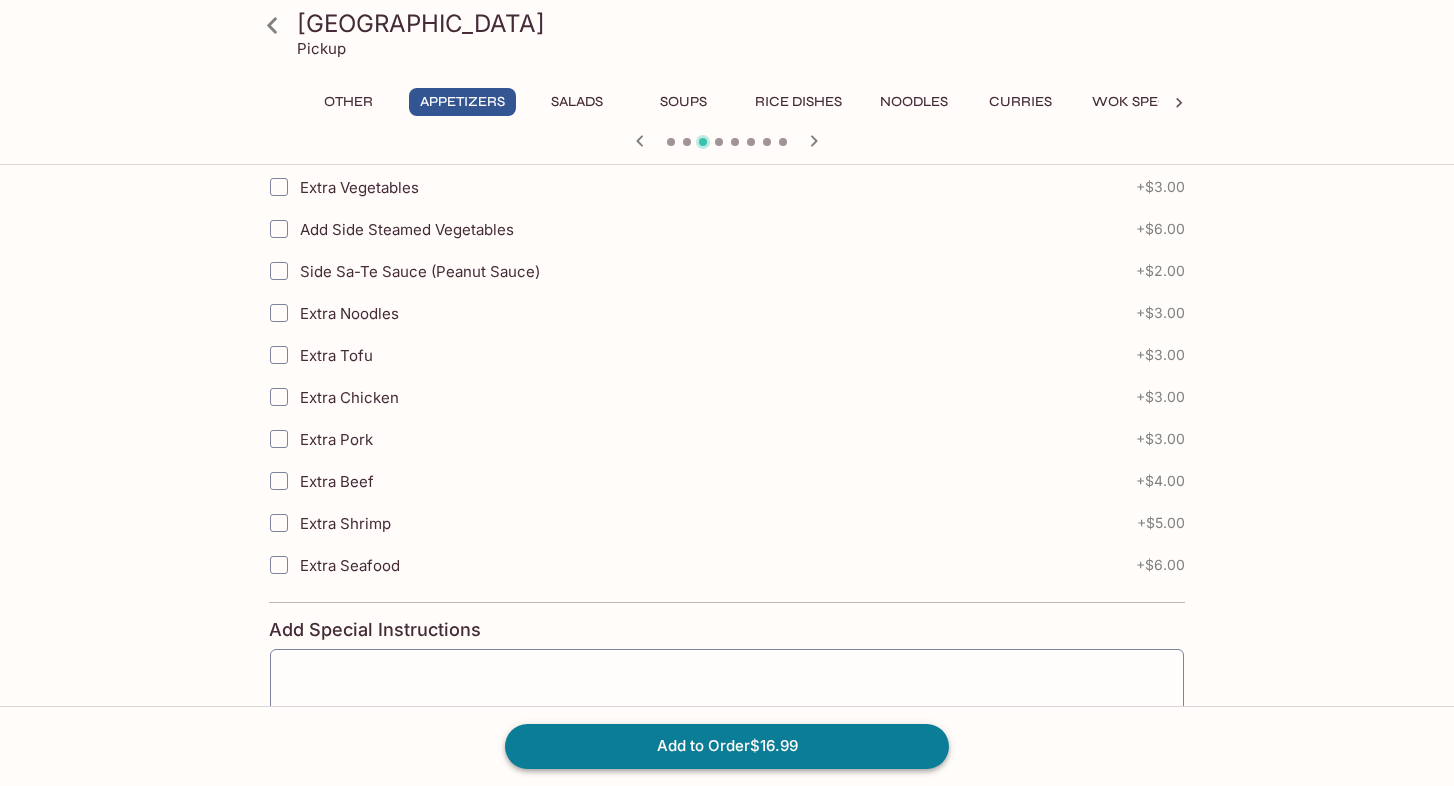 scroll, scrollTop: 1000, scrollLeft: 0, axis: vertical 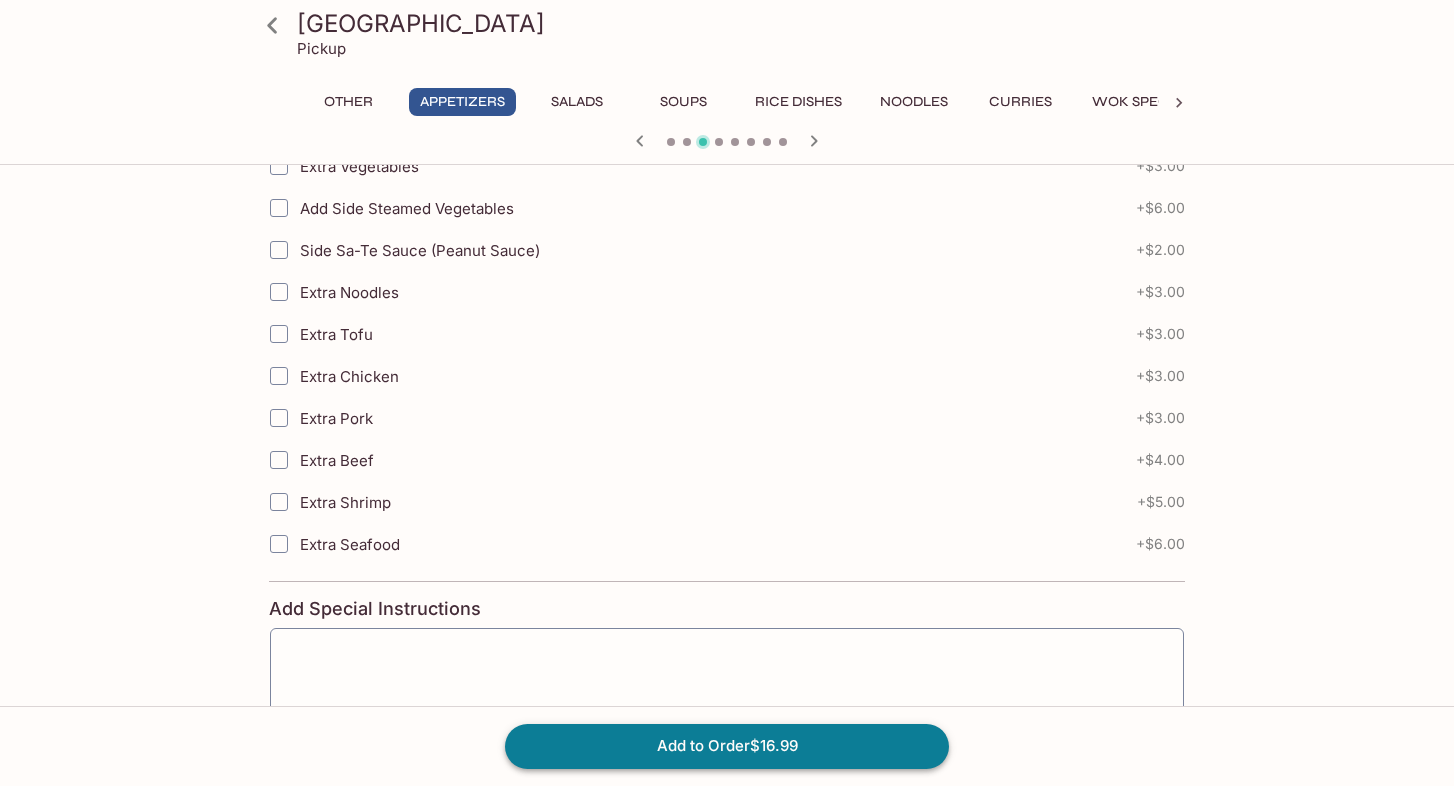 click on "Add to Order  $16.99" at bounding box center [727, 746] 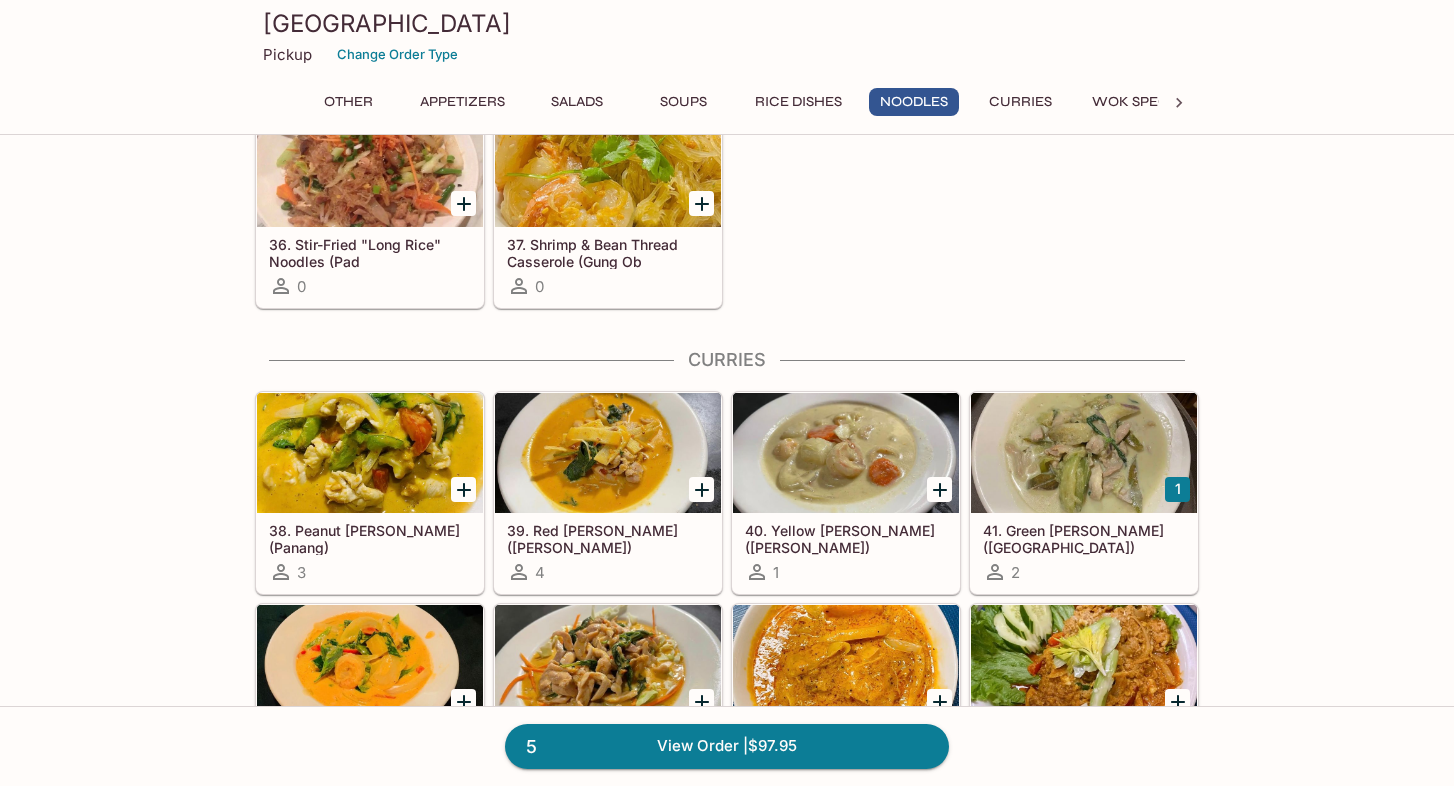 scroll, scrollTop: 3200, scrollLeft: 0, axis: vertical 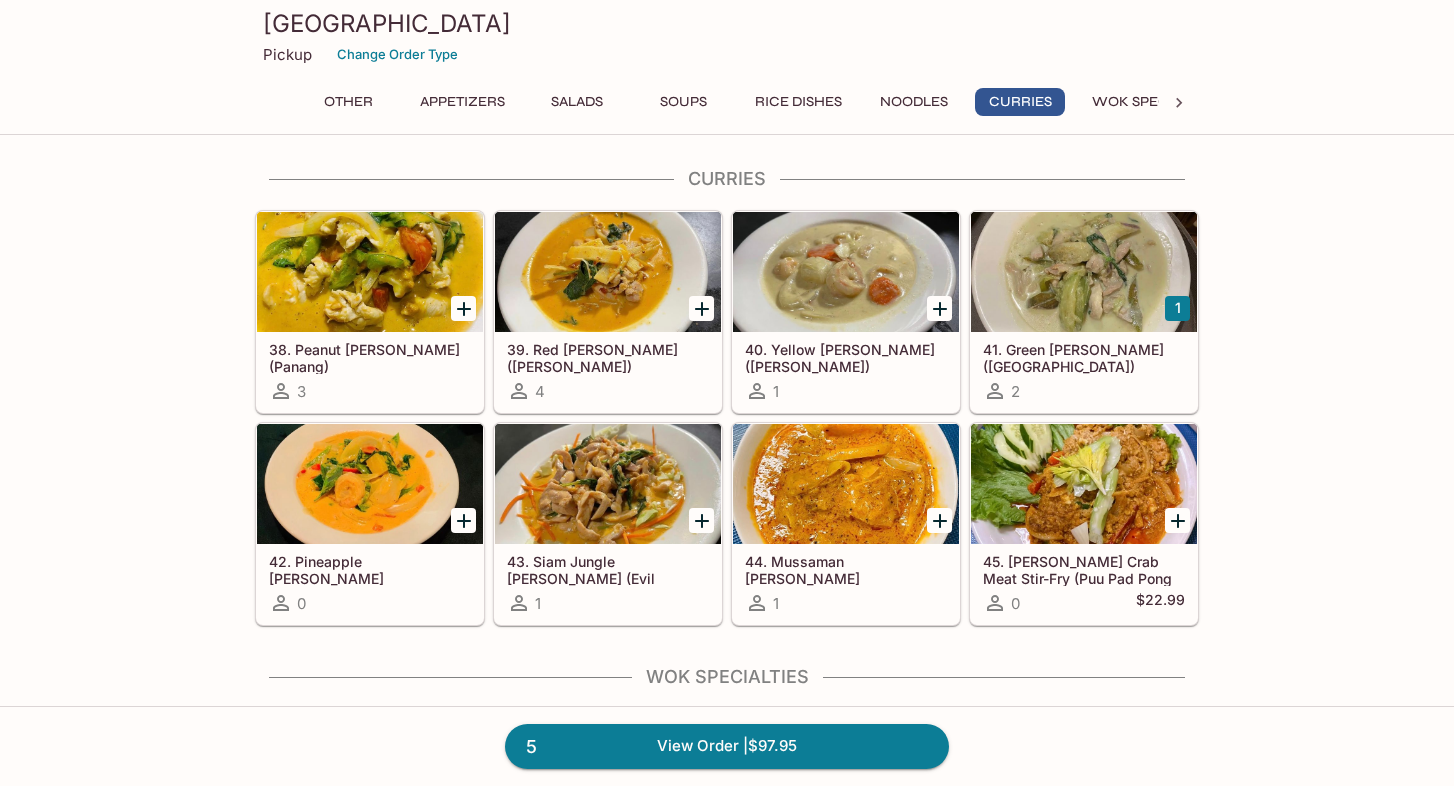 click at bounding box center (846, 484) 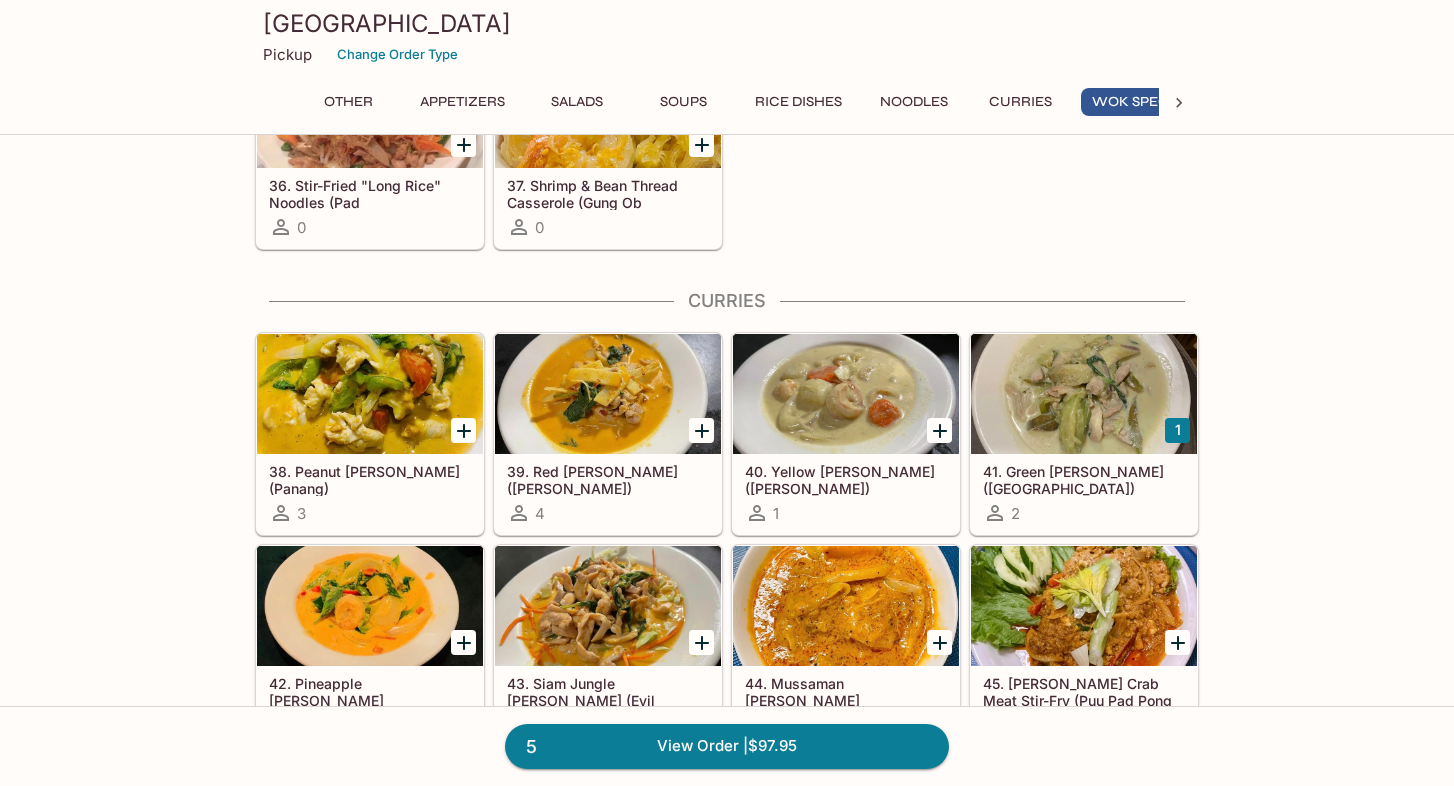 scroll, scrollTop: 4561, scrollLeft: 0, axis: vertical 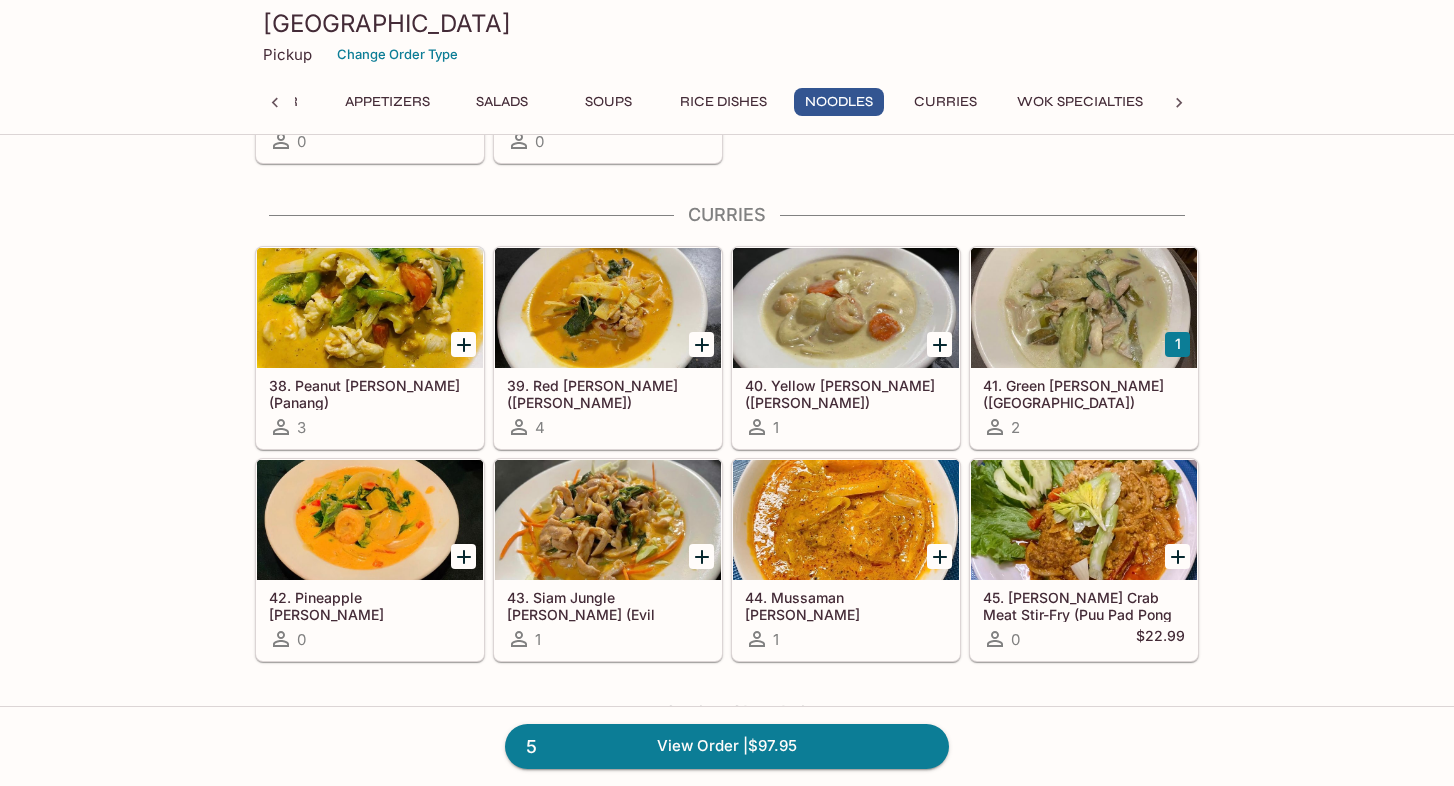 click at bounding box center (608, 308) 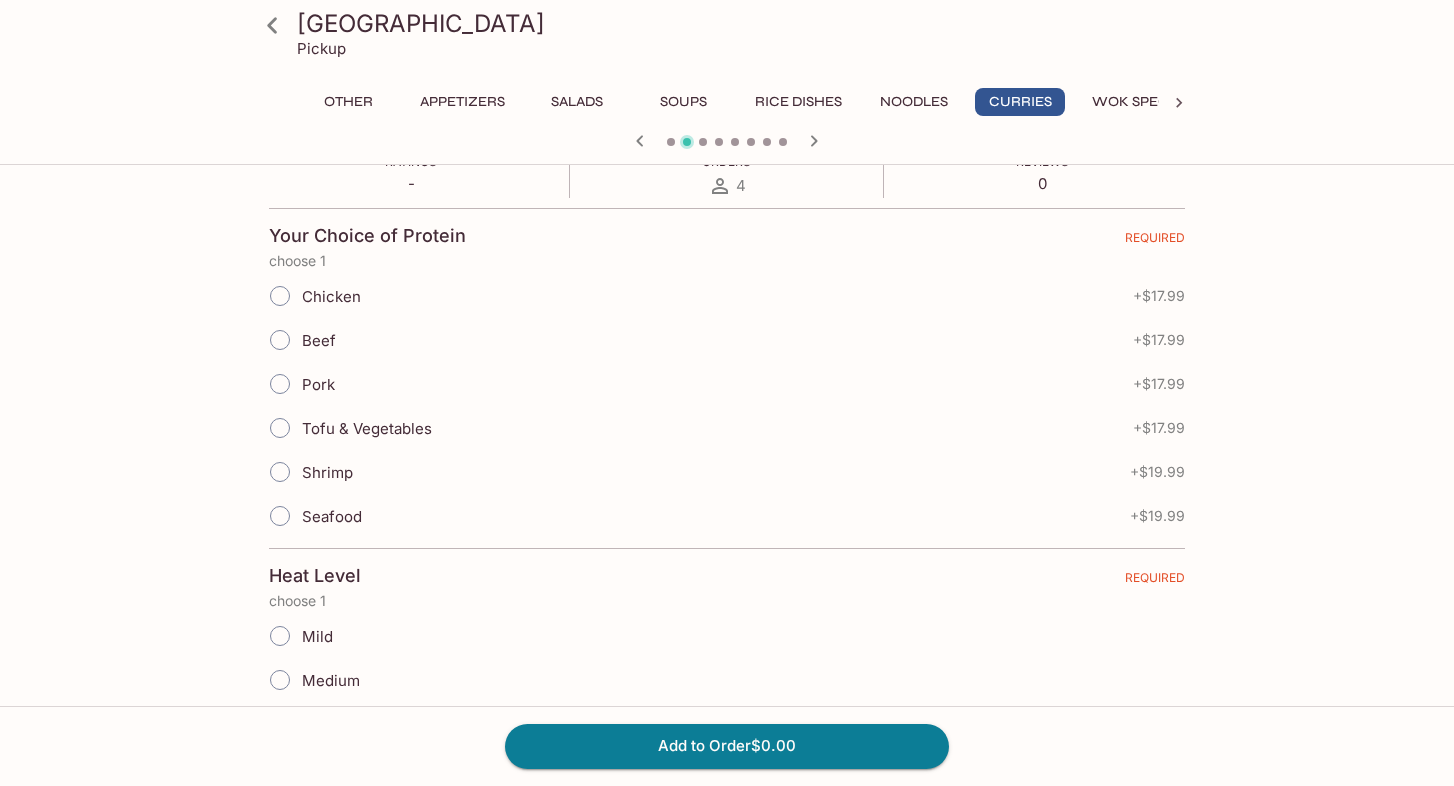 scroll, scrollTop: 400, scrollLeft: 0, axis: vertical 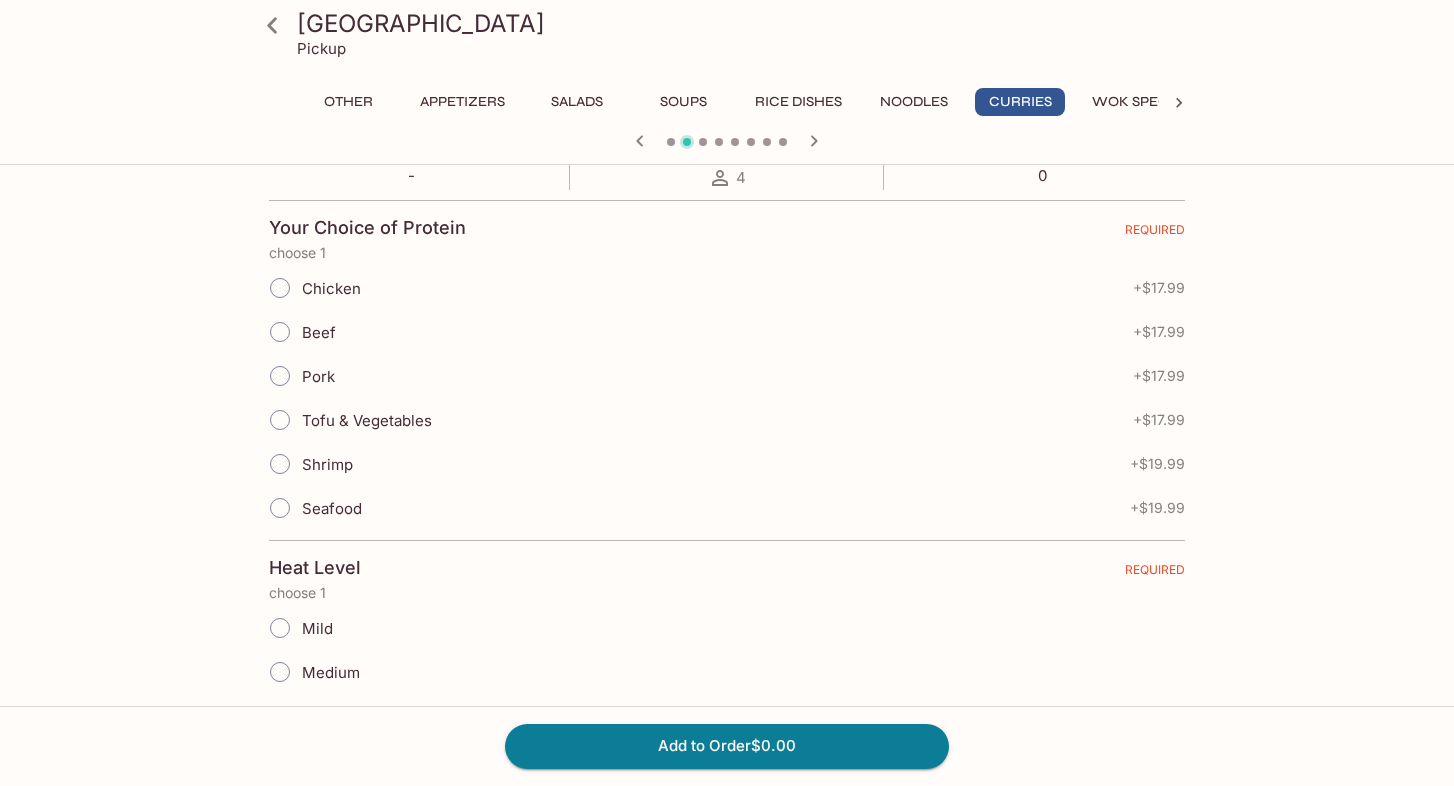click on "Tofu & Vegetables" at bounding box center (367, 420) 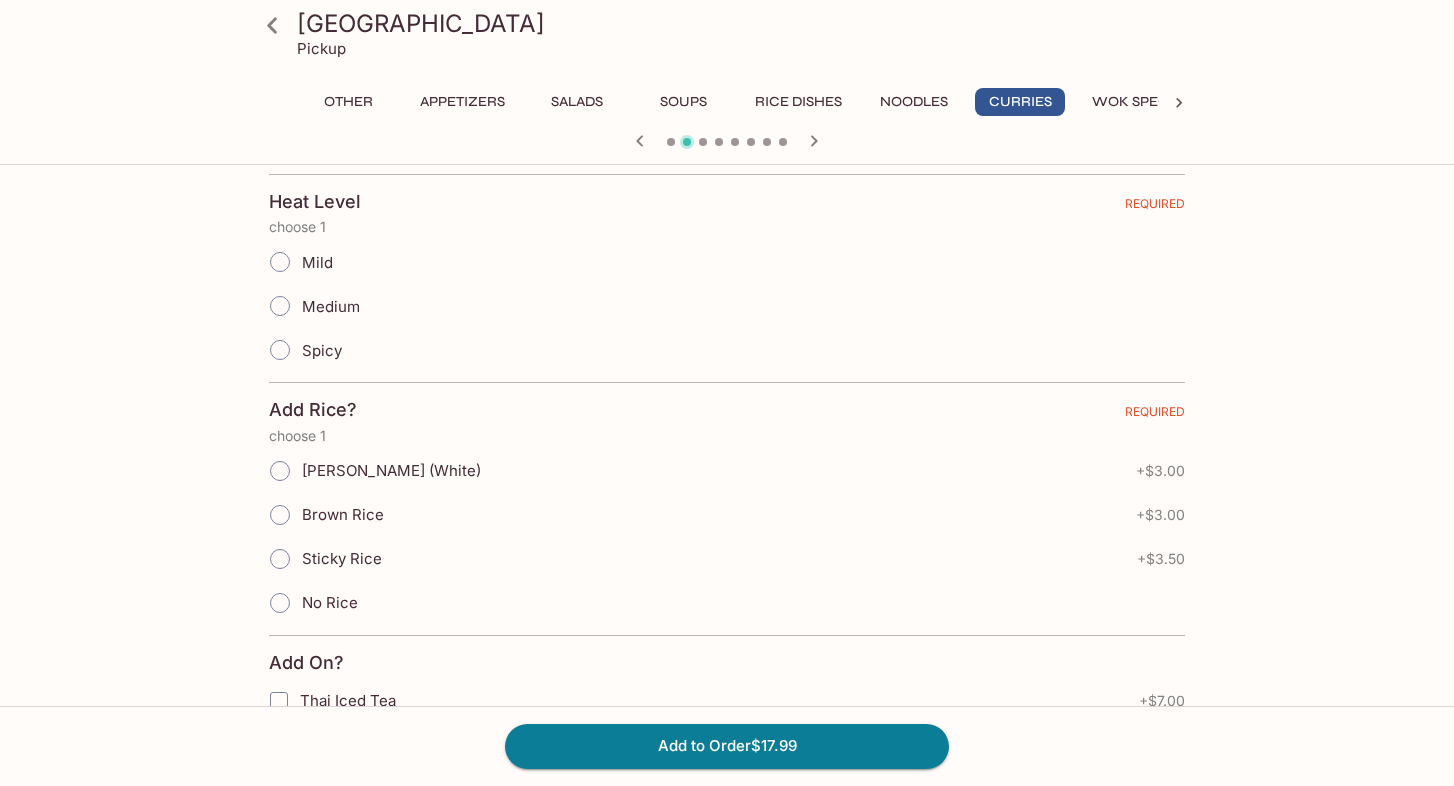 scroll, scrollTop: 800, scrollLeft: 0, axis: vertical 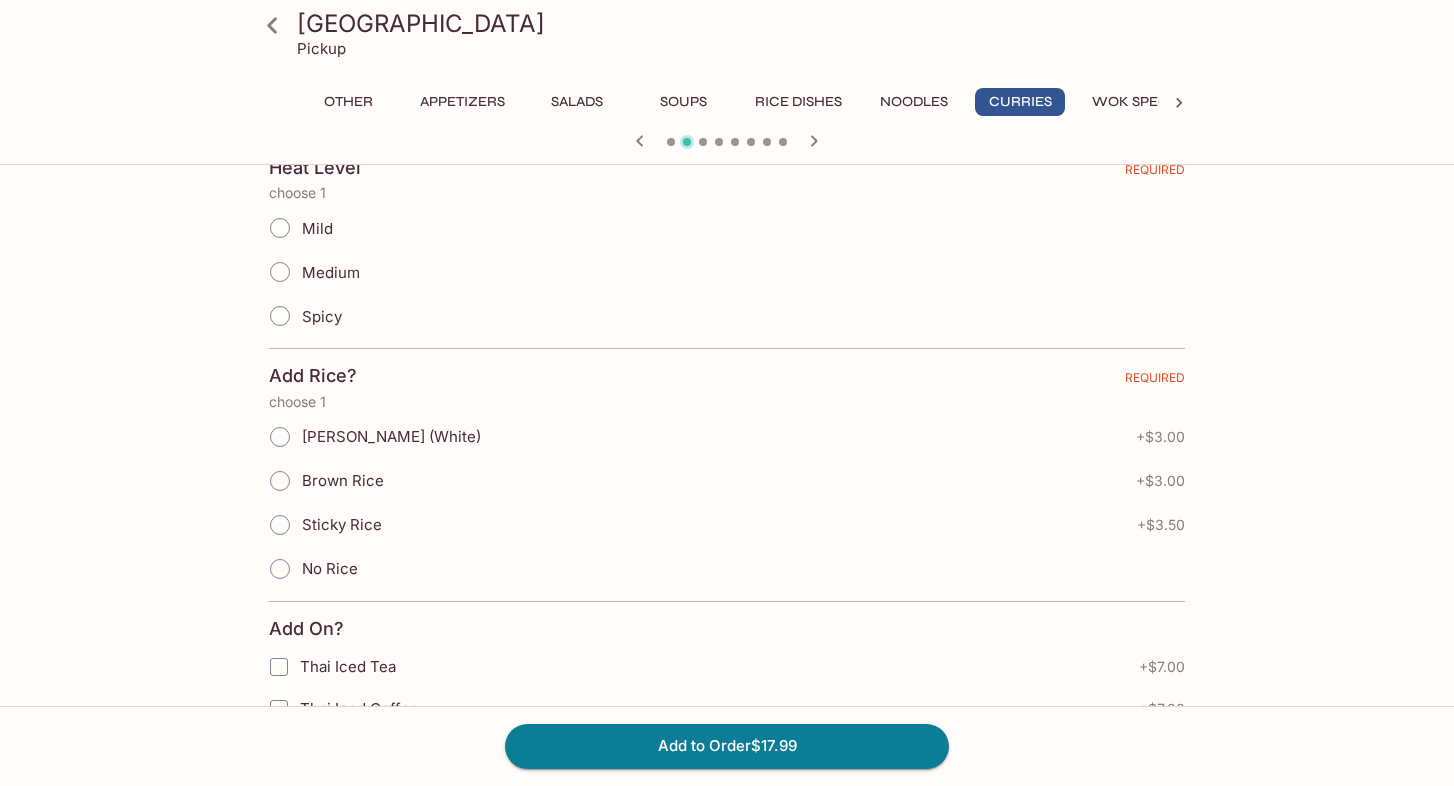 click on "Mild" at bounding box center [317, 228] 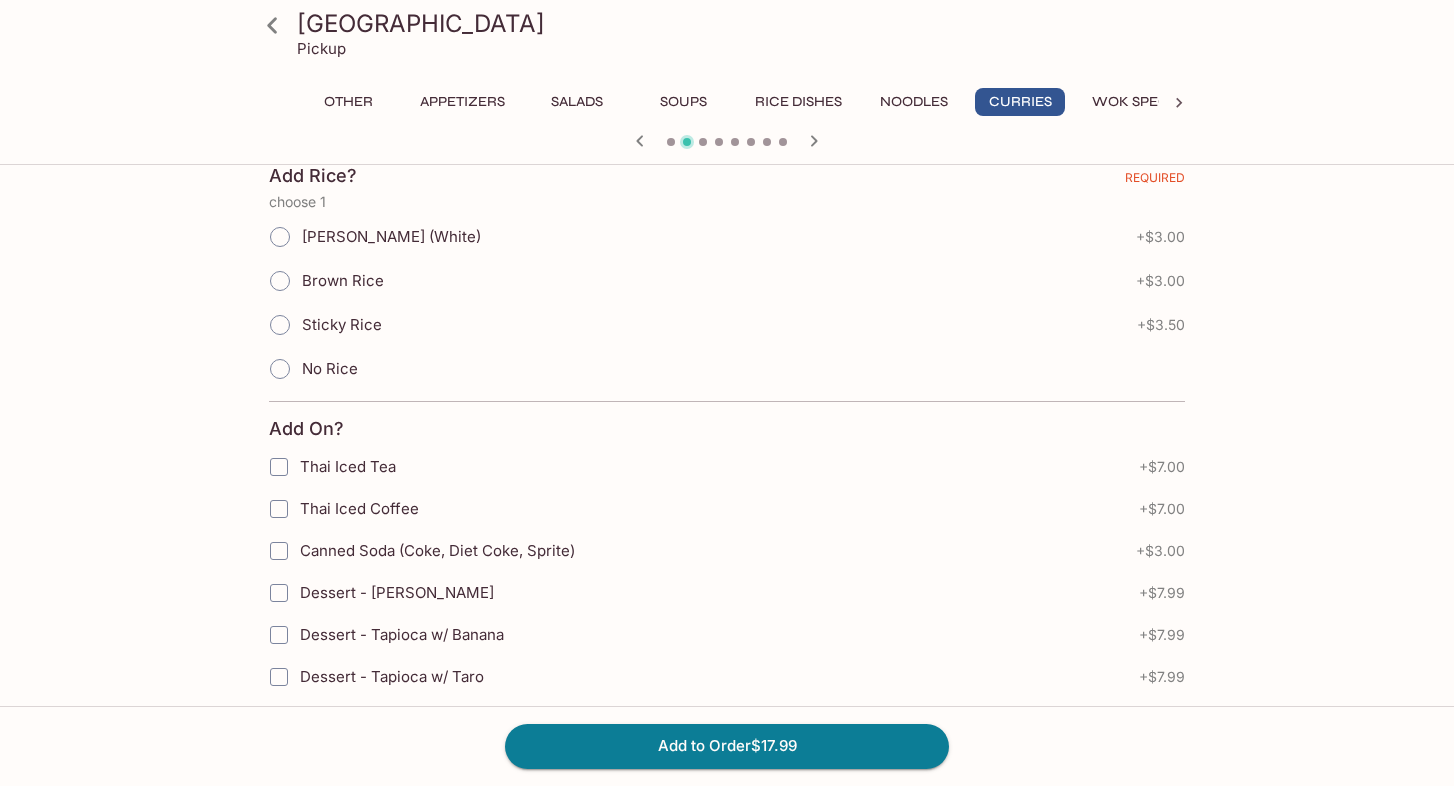 click on "Sticky Rice" at bounding box center (342, 324) 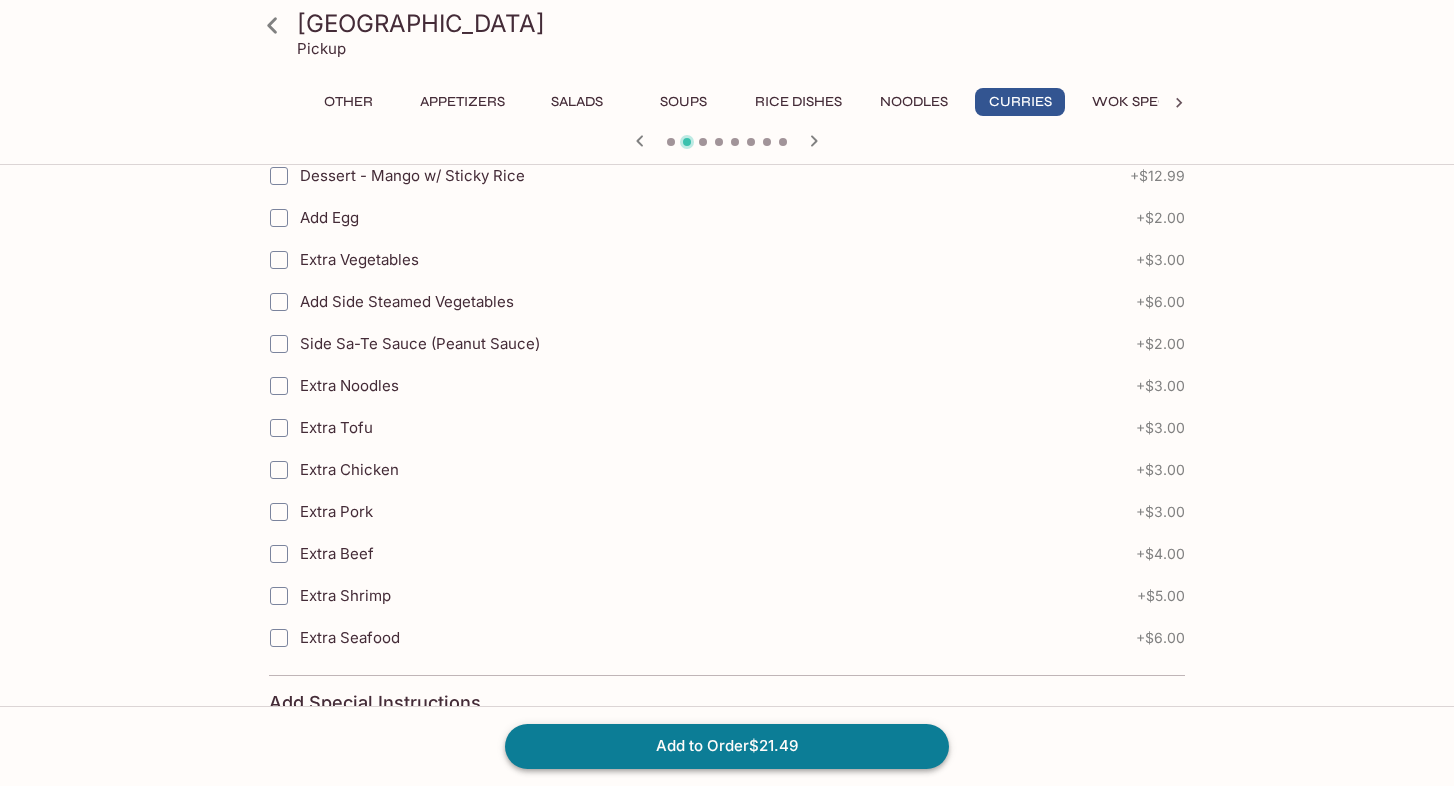 scroll, scrollTop: 1700, scrollLeft: 0, axis: vertical 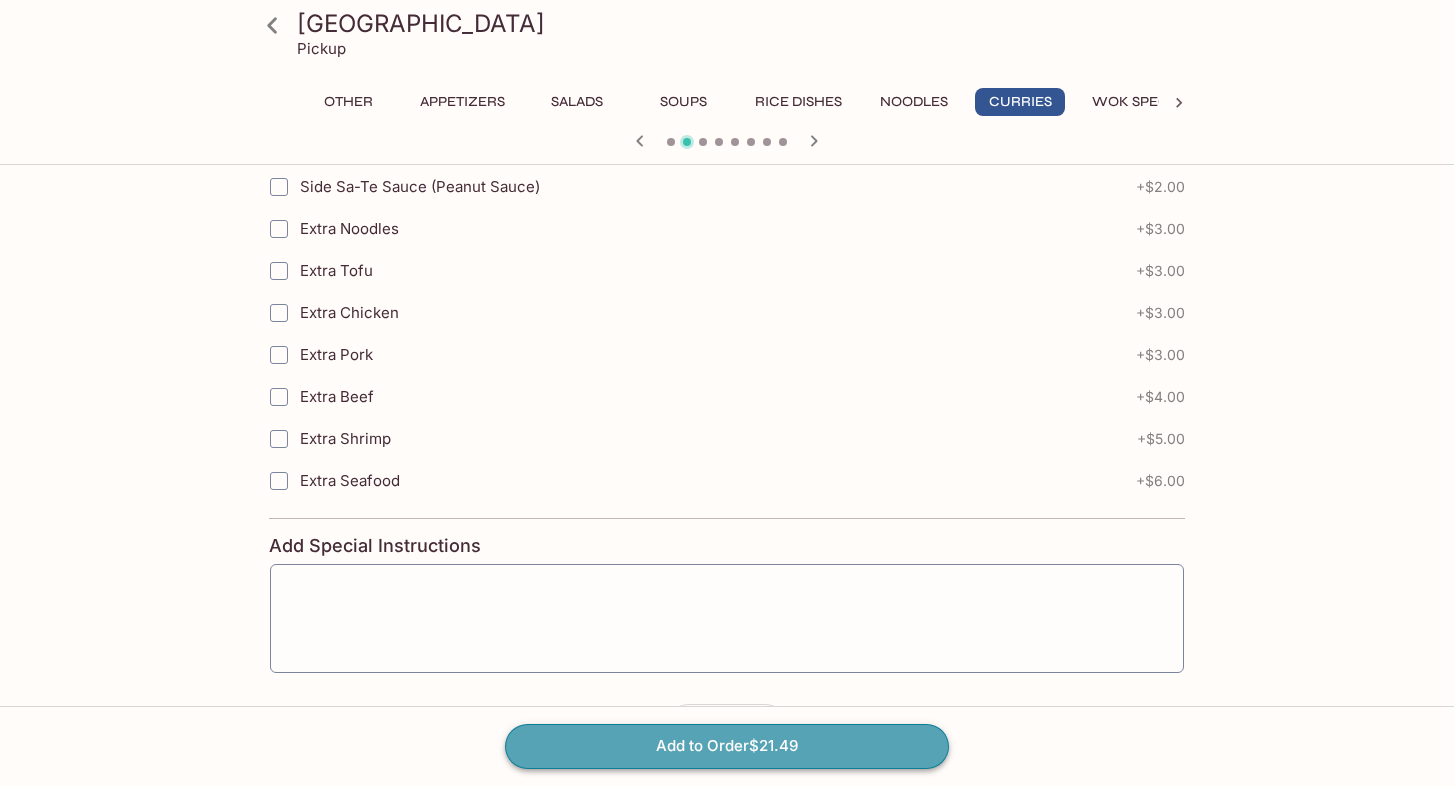 click on "Add to Order  $21.49" at bounding box center [727, 746] 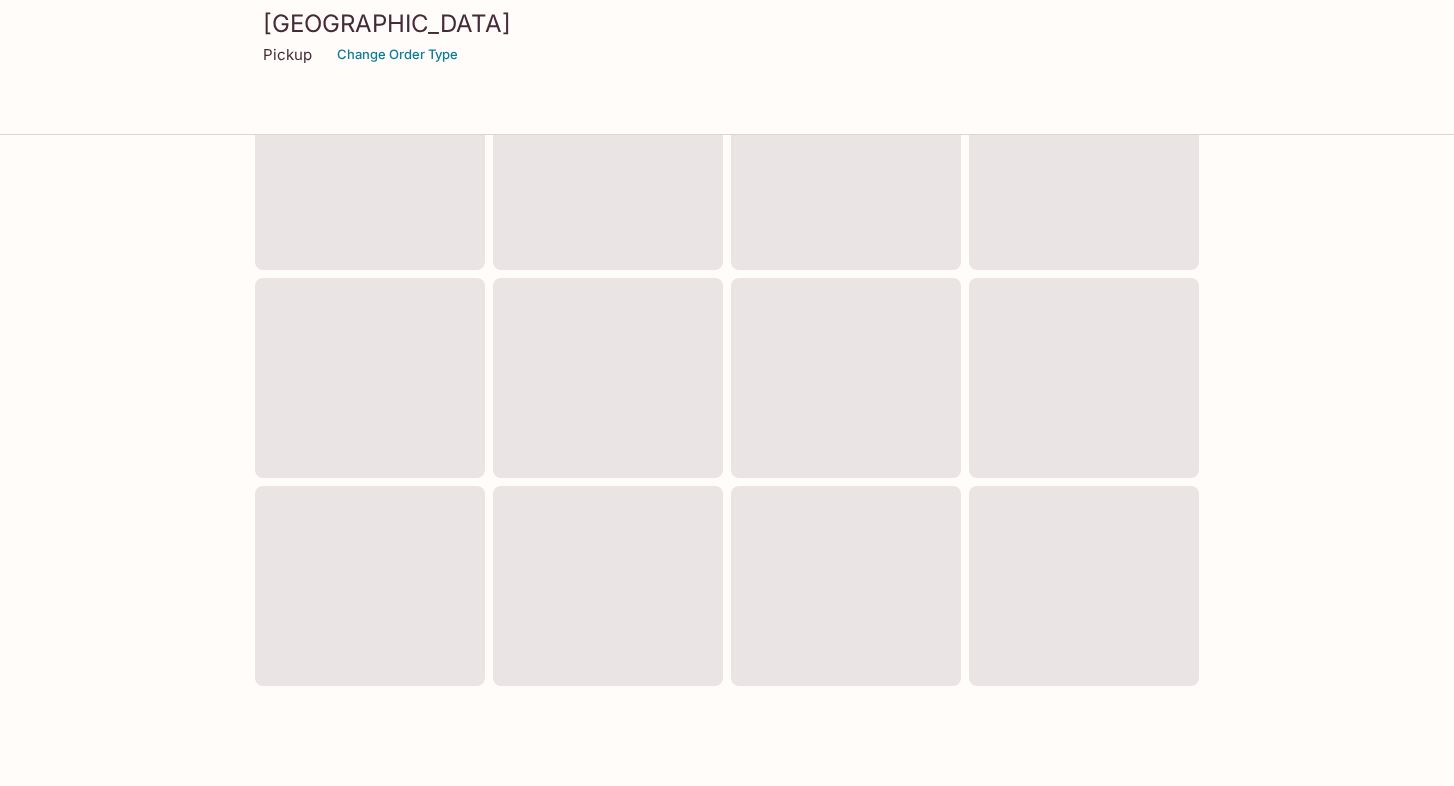 scroll, scrollTop: 0, scrollLeft: 0, axis: both 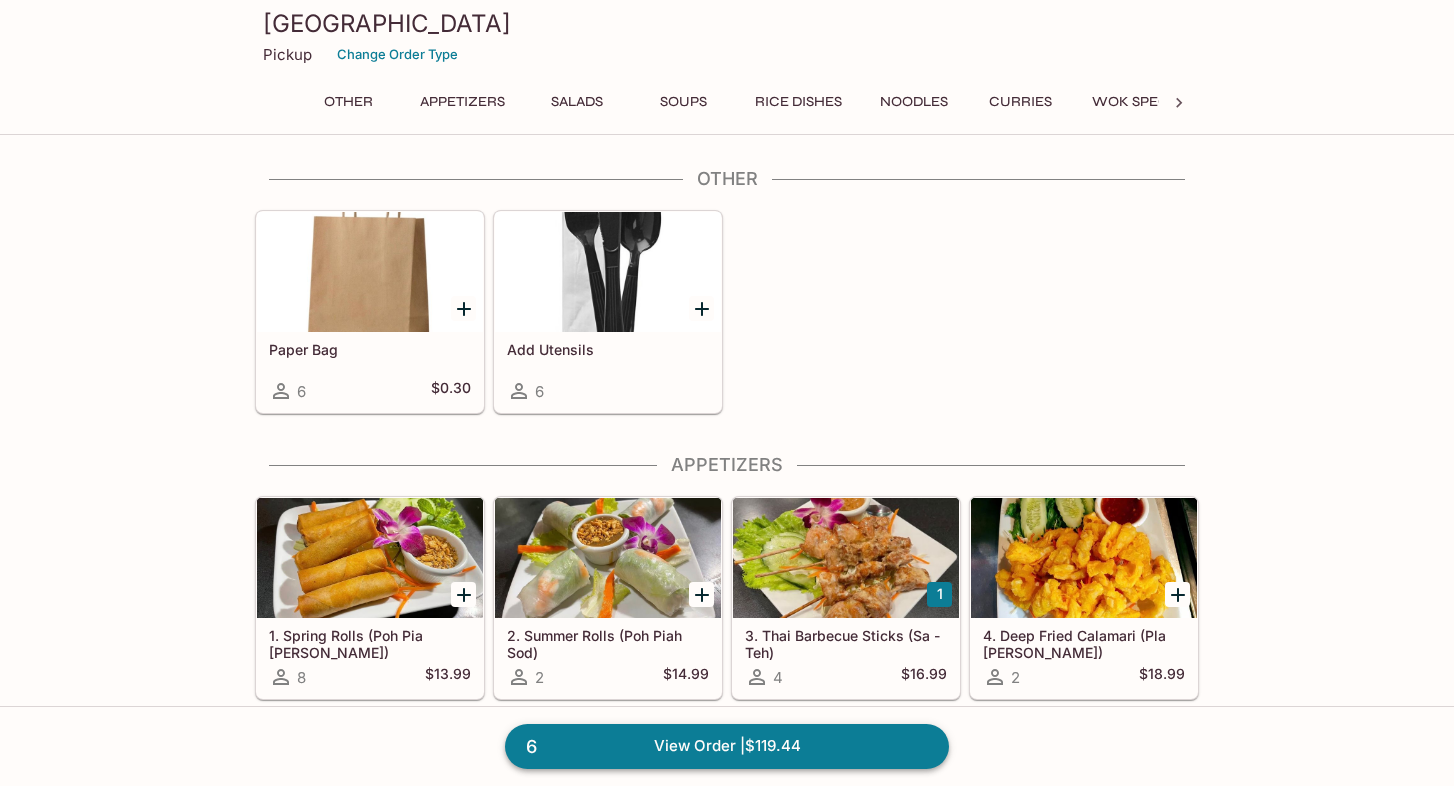 click on "6 View Order |  $119.44" at bounding box center (727, 746) 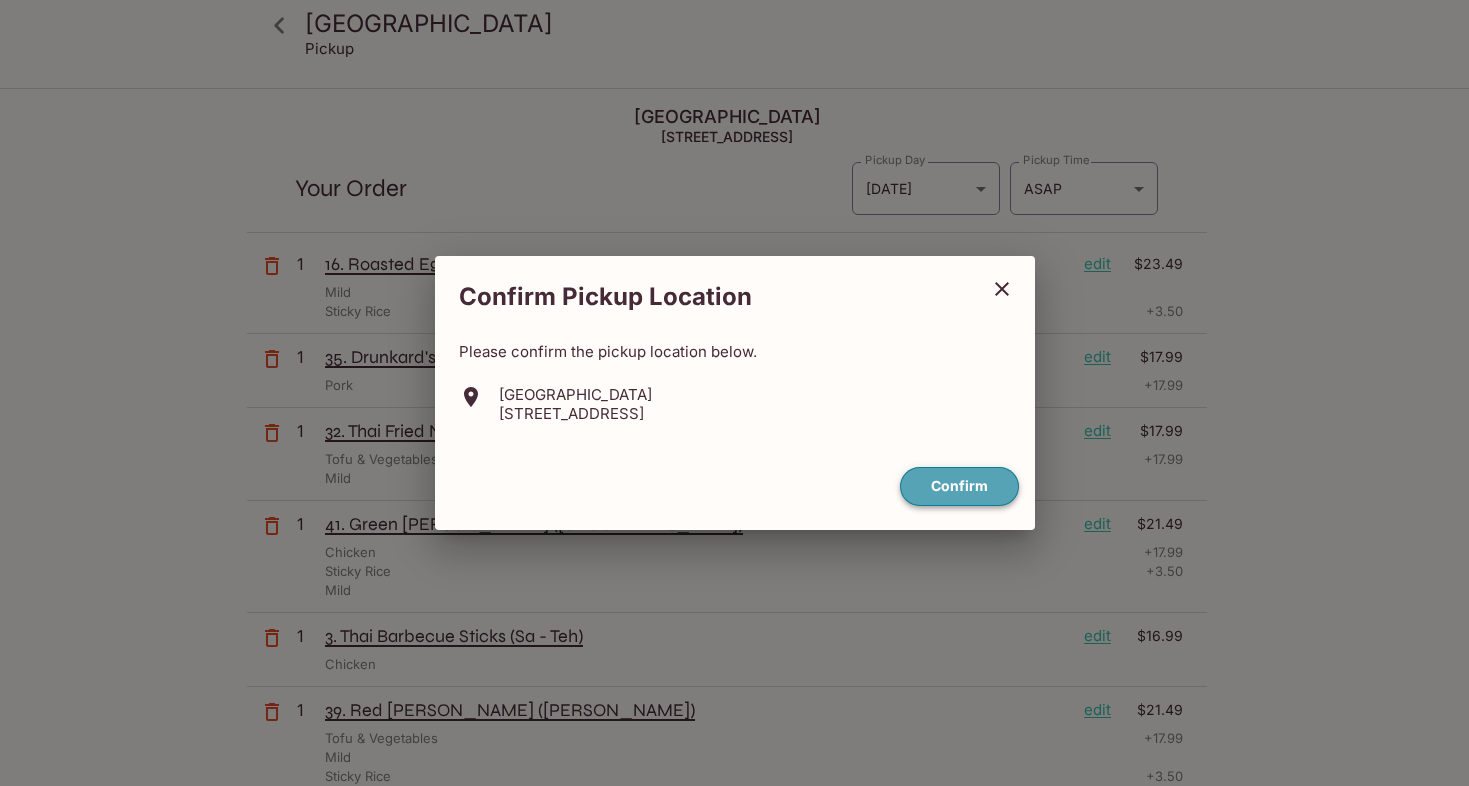 click on "Confirm" at bounding box center (959, 486) 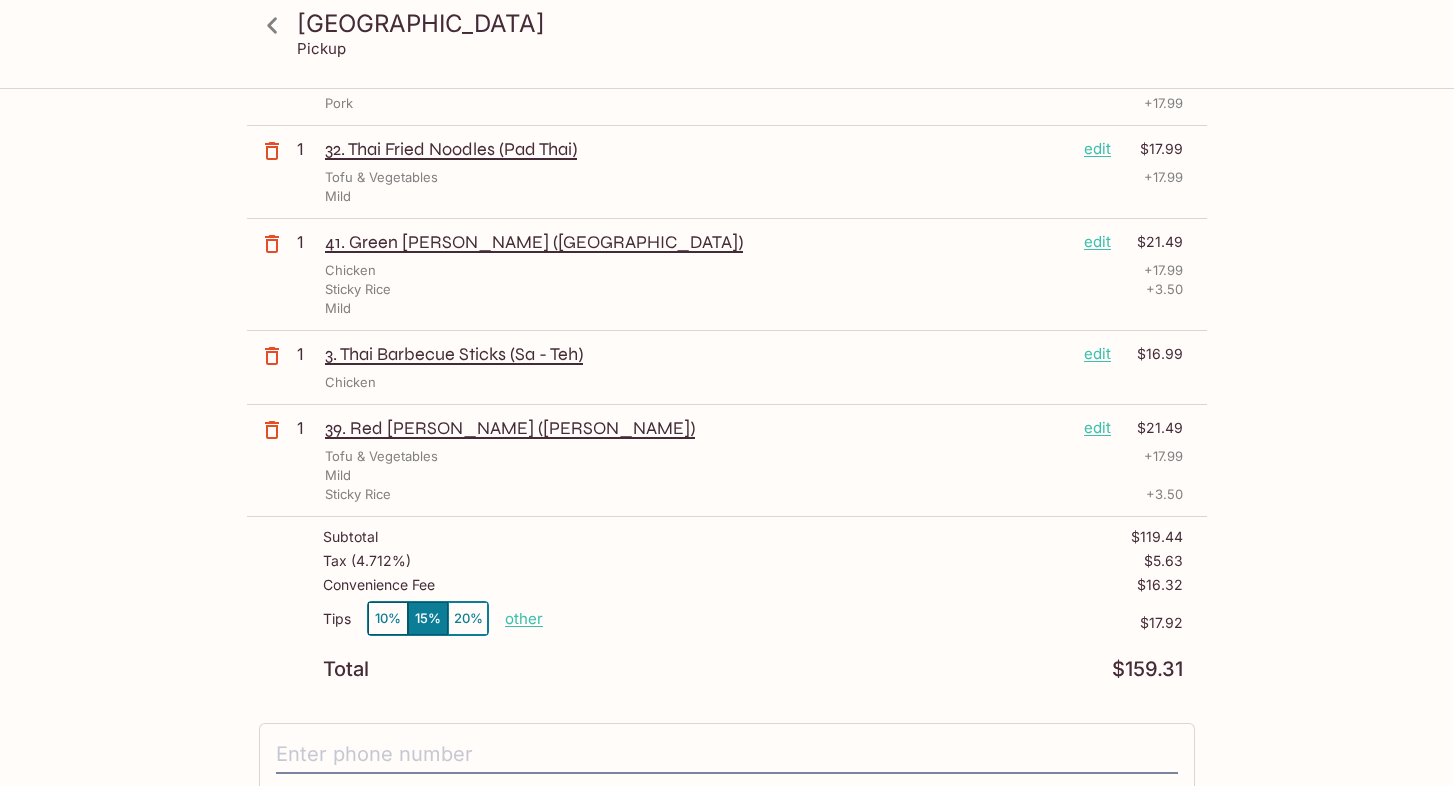 scroll, scrollTop: 400, scrollLeft: 0, axis: vertical 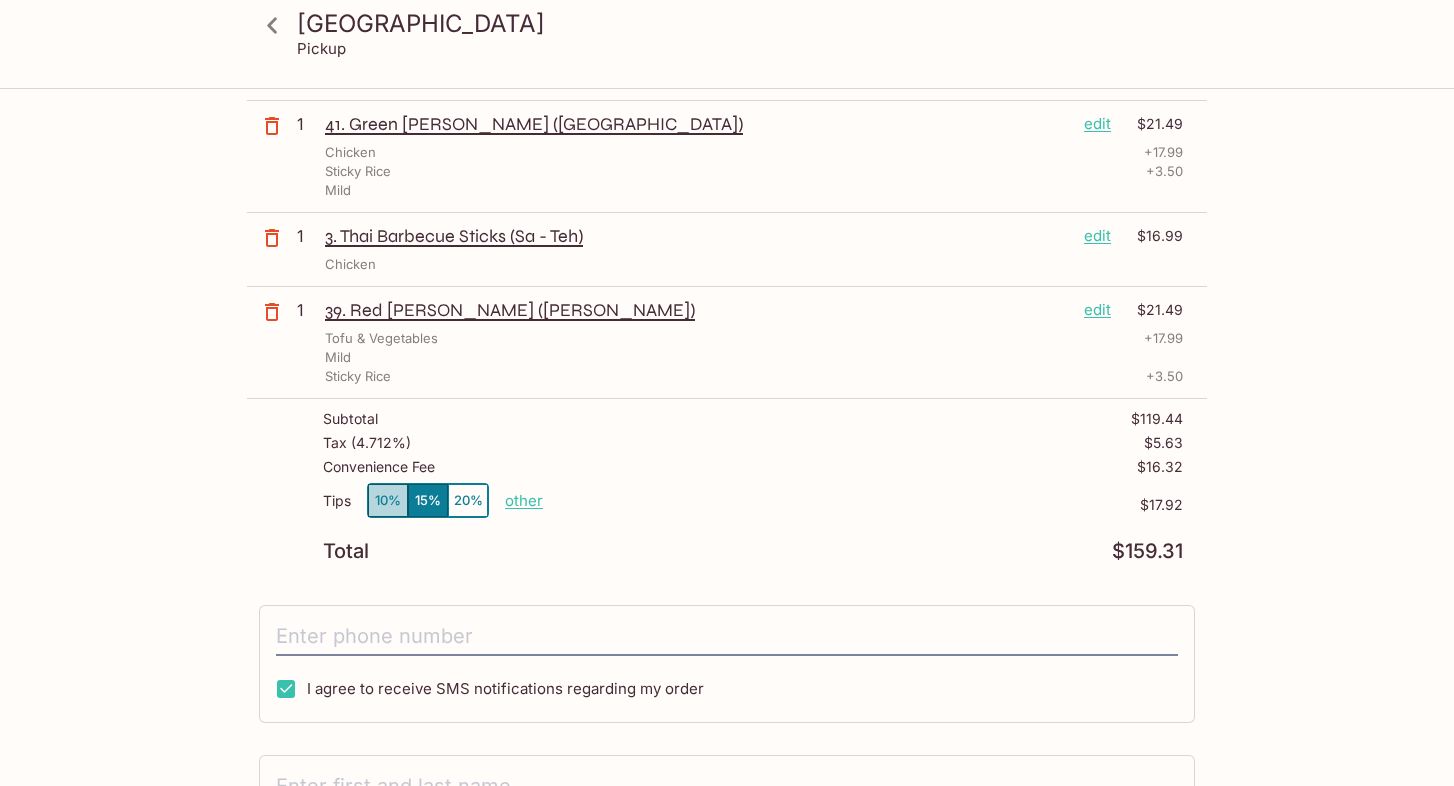click on "10%" at bounding box center [388, 500] 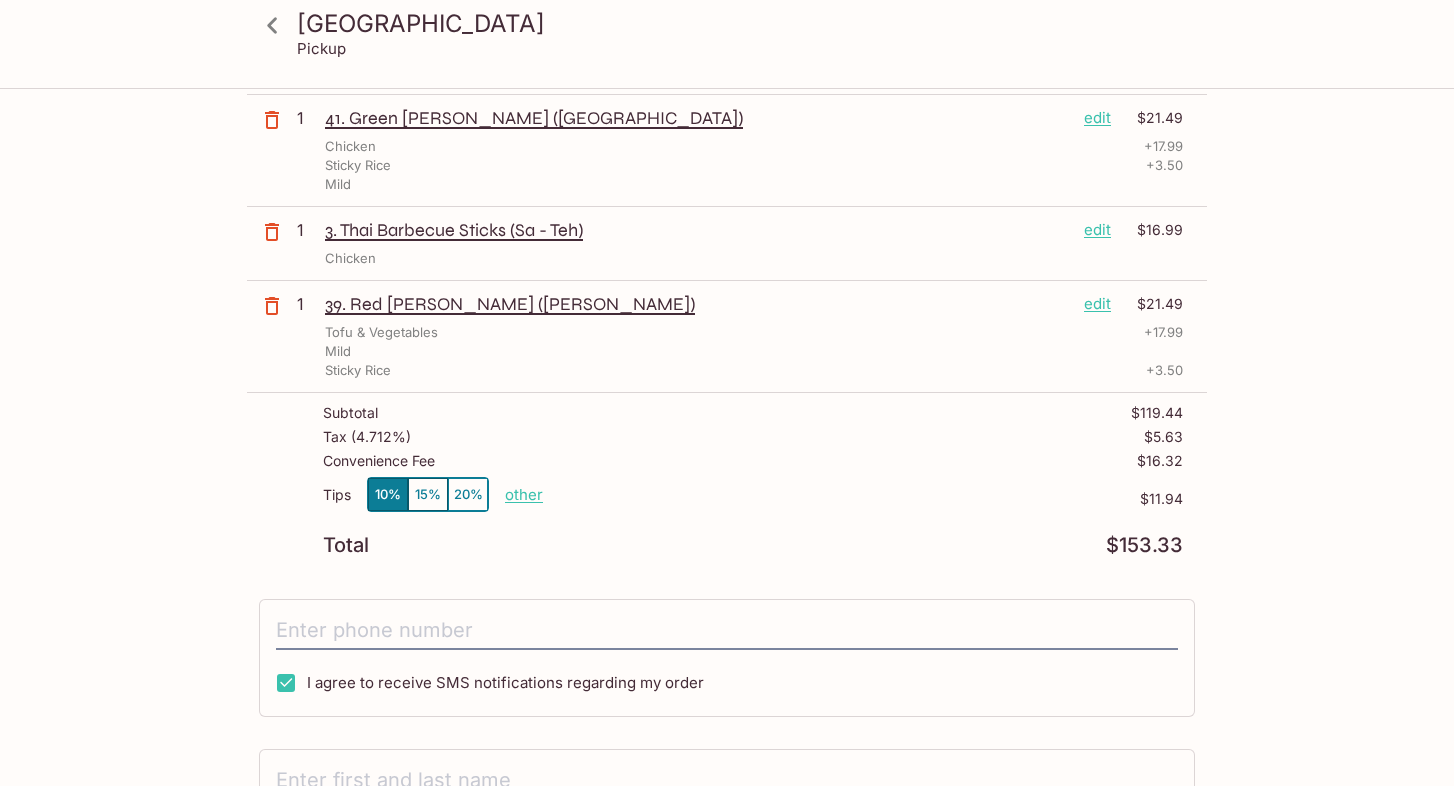 scroll, scrollTop: 400, scrollLeft: 0, axis: vertical 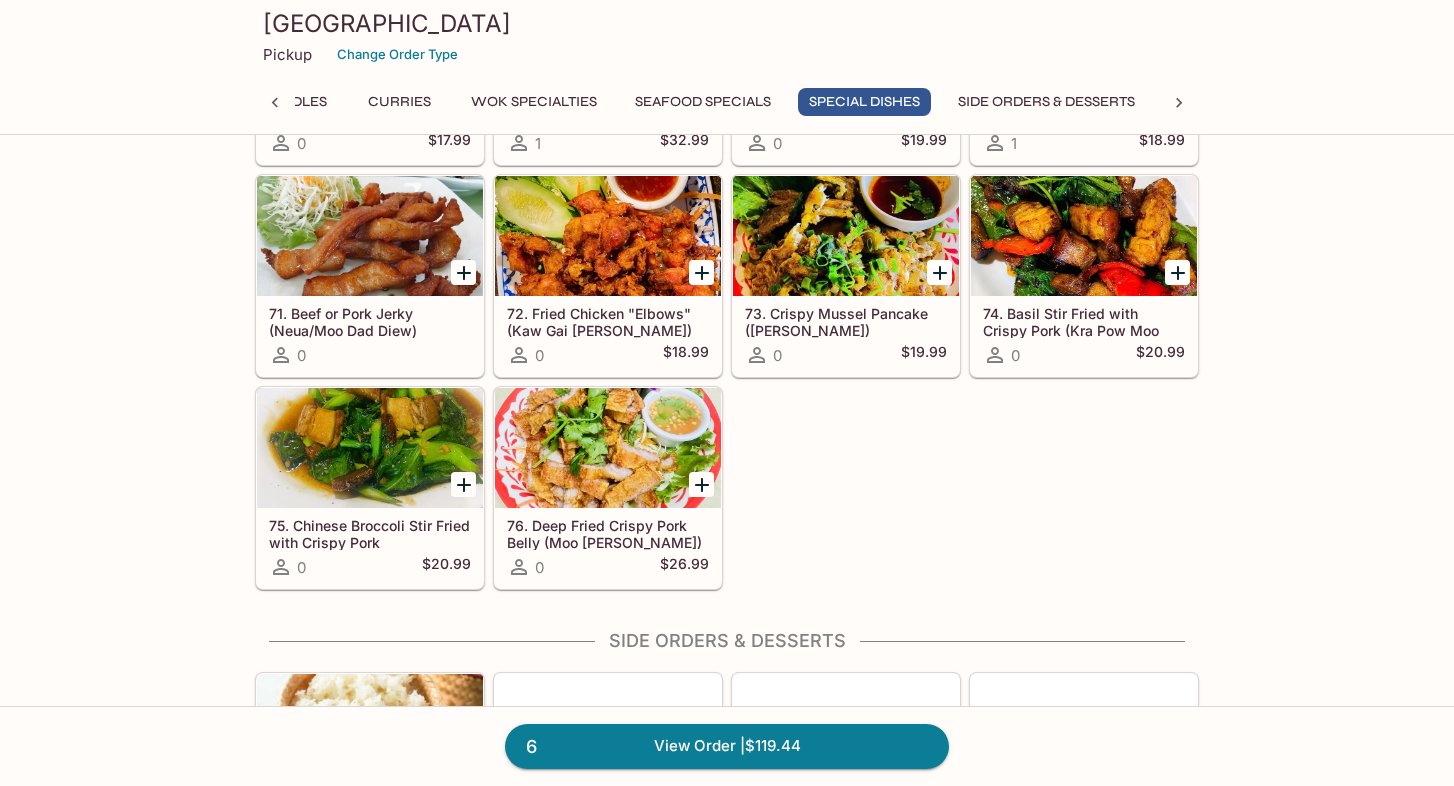 click 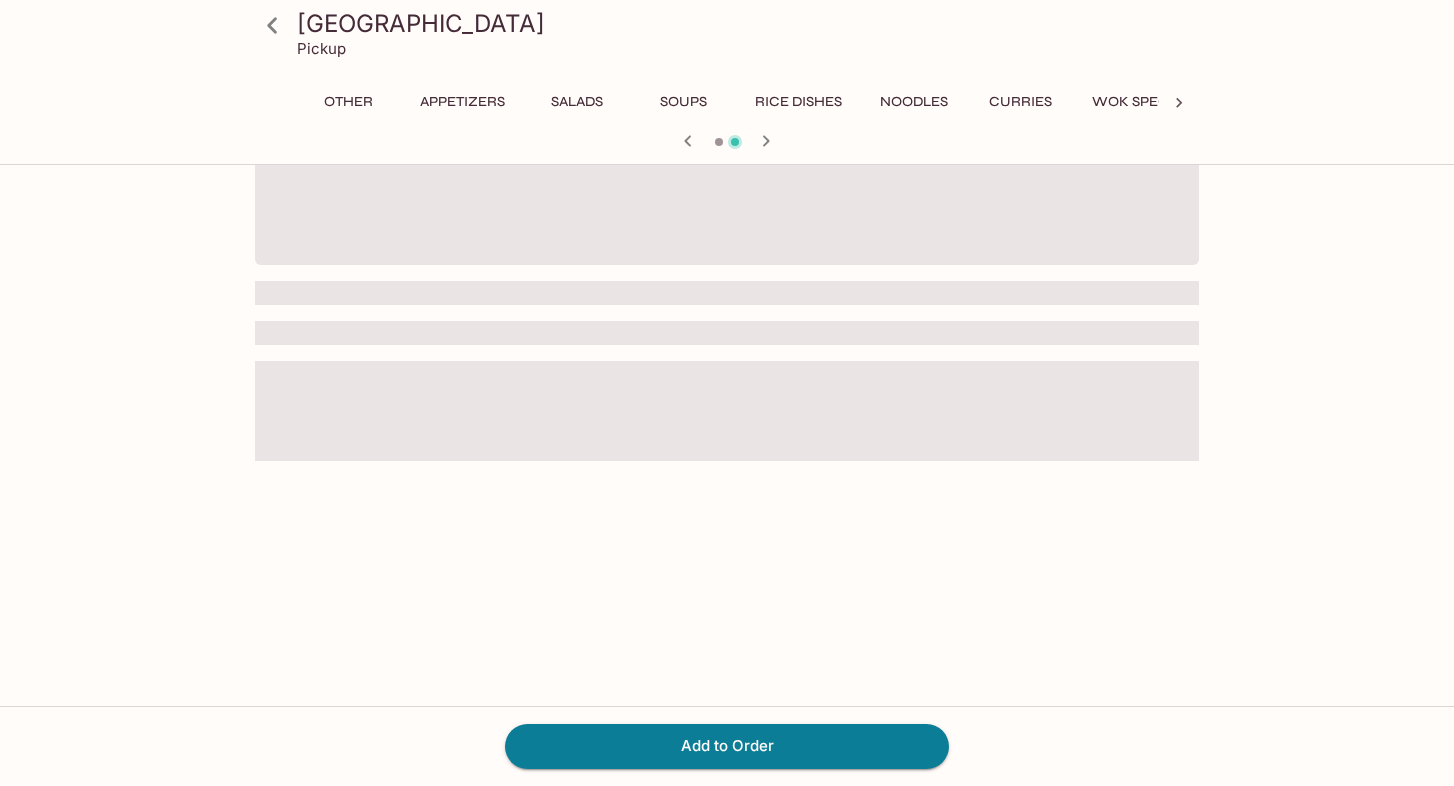 scroll, scrollTop: 0, scrollLeft: 0, axis: both 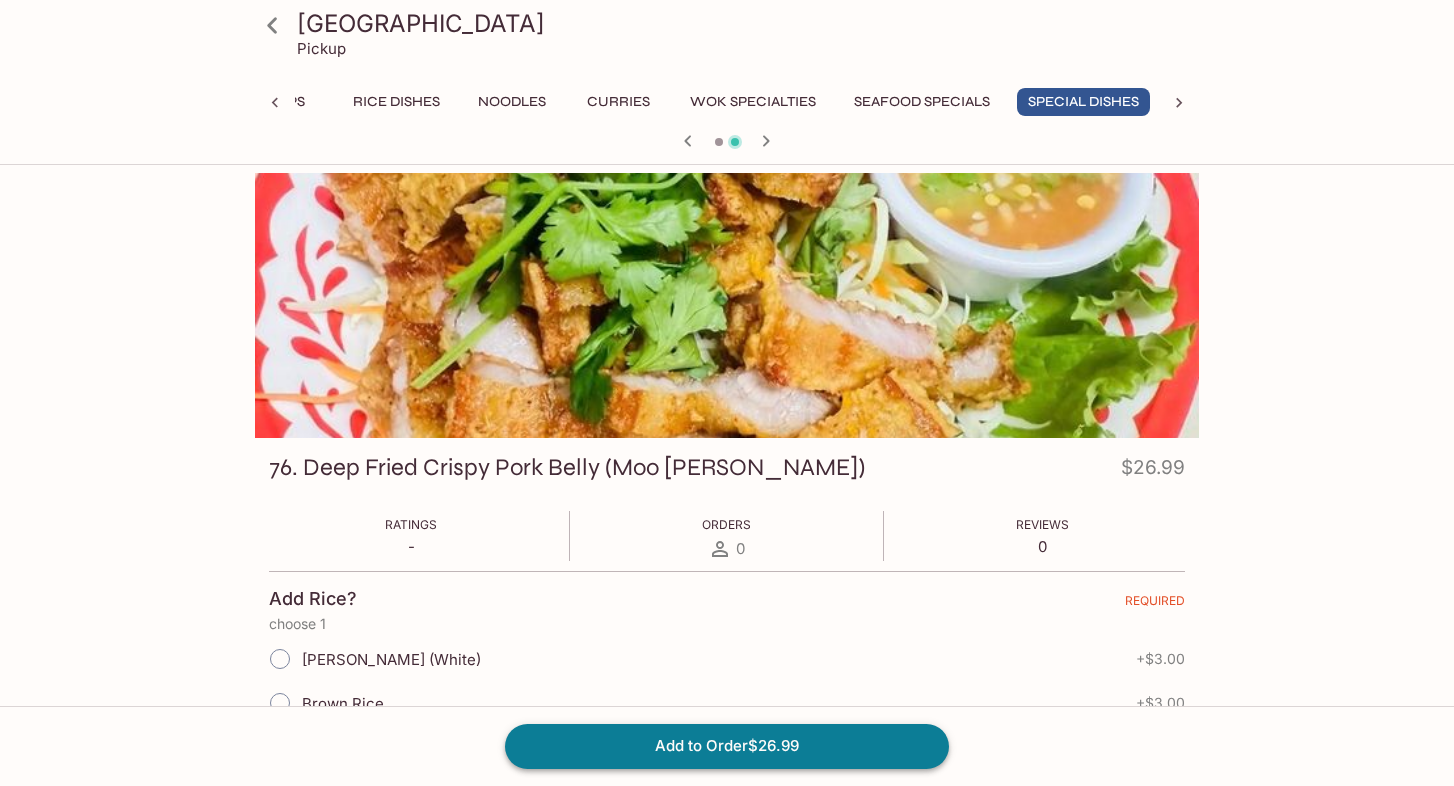 click on "Add to Order  $26.99" at bounding box center [727, 746] 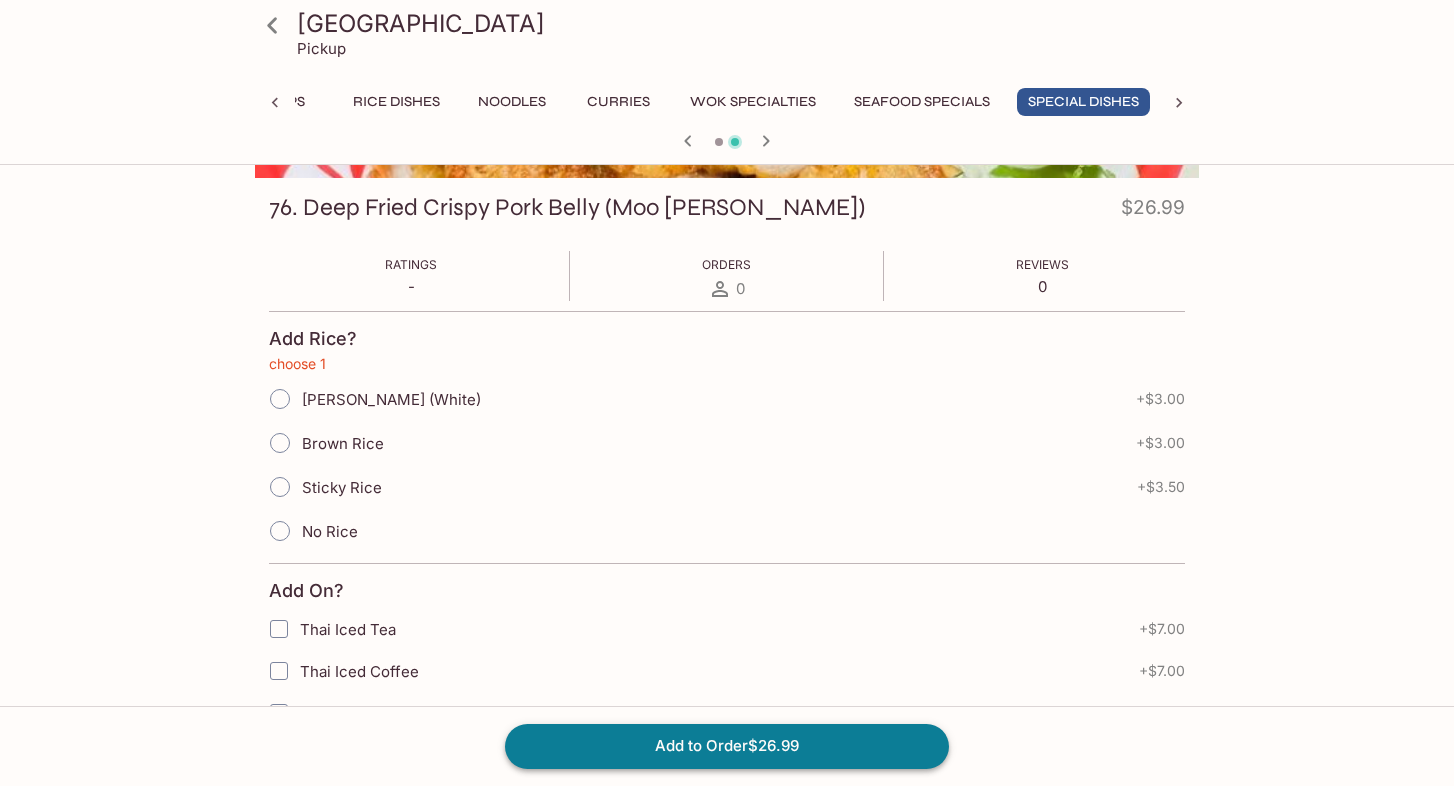 scroll, scrollTop: 273, scrollLeft: 0, axis: vertical 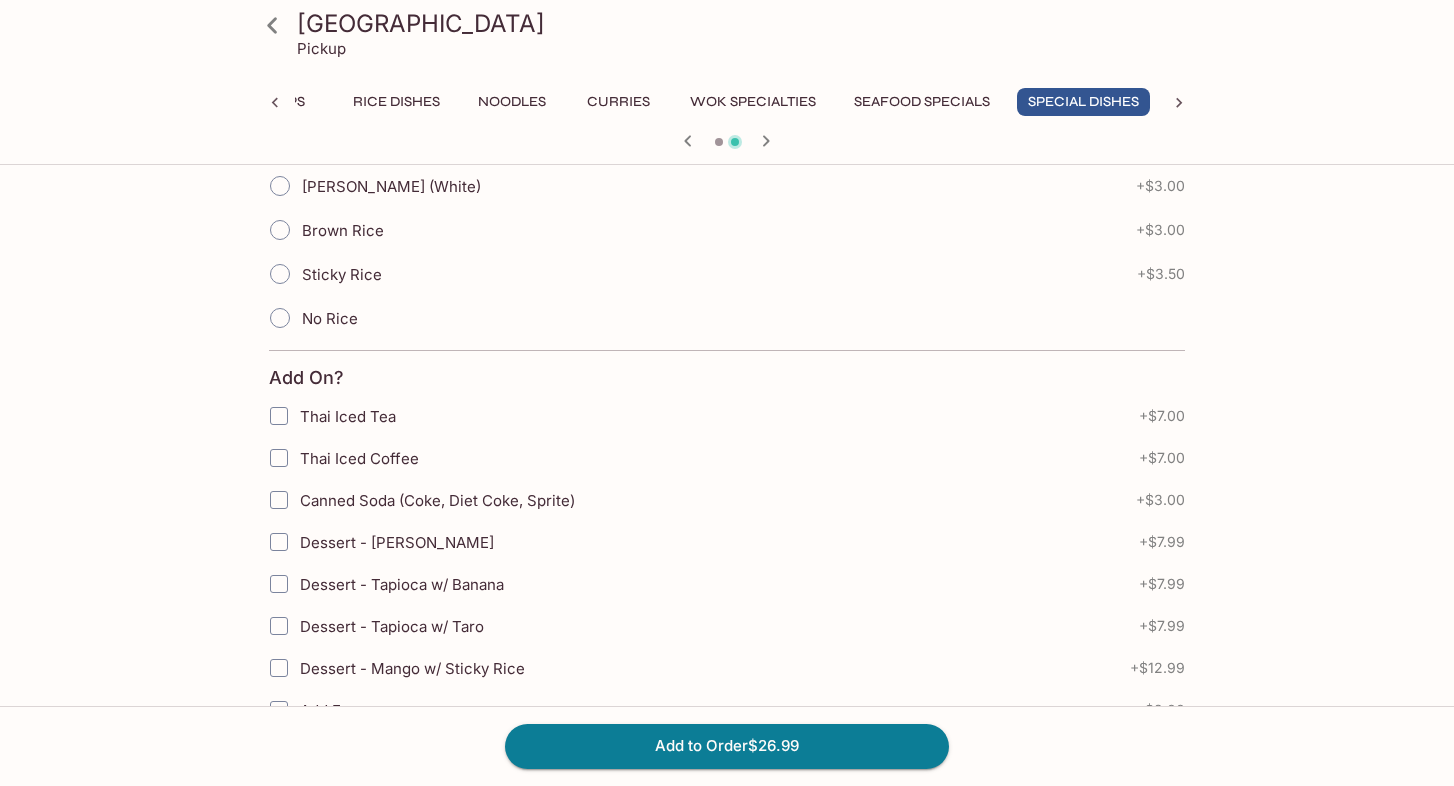 click on "No Rice" at bounding box center [330, 318] 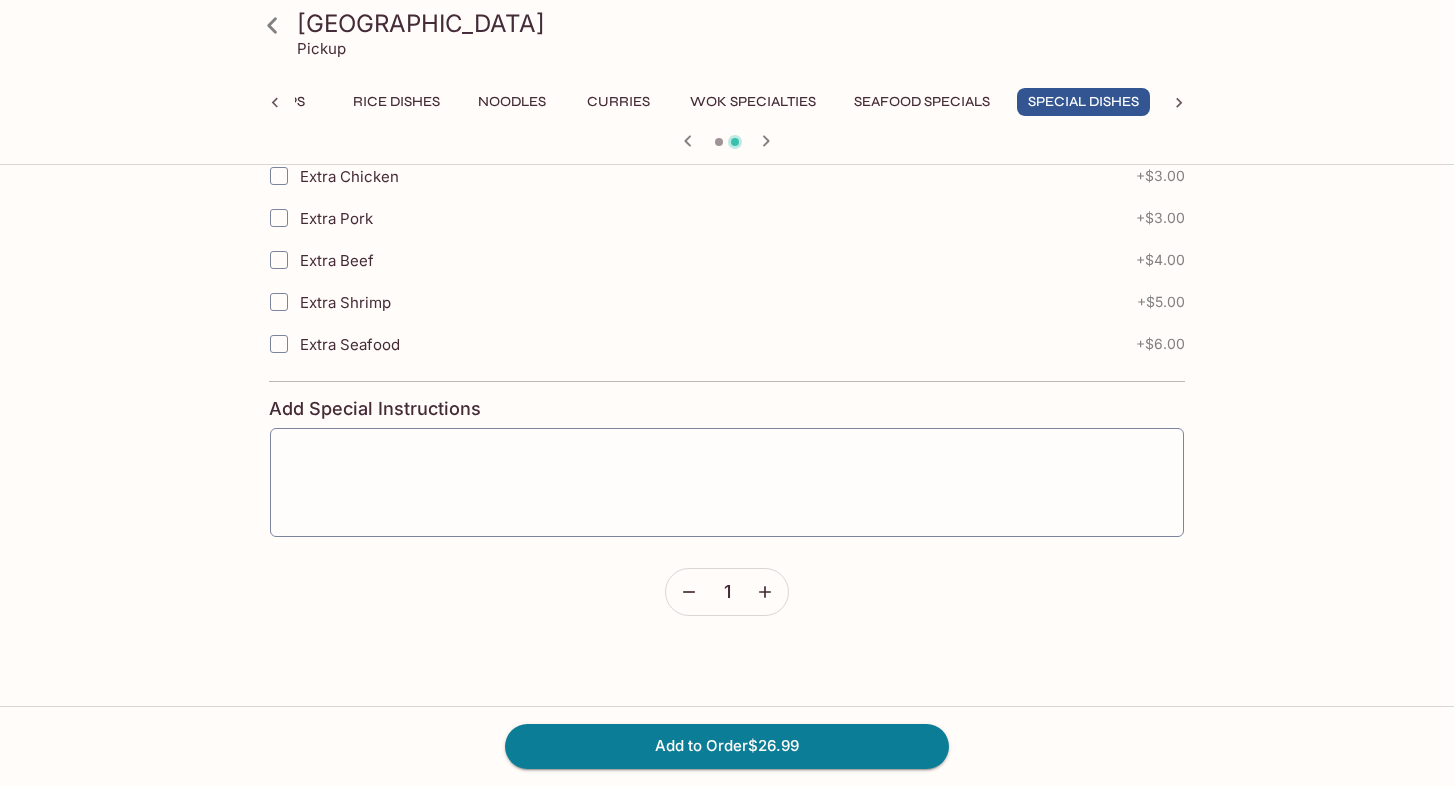 scroll, scrollTop: 1273, scrollLeft: 0, axis: vertical 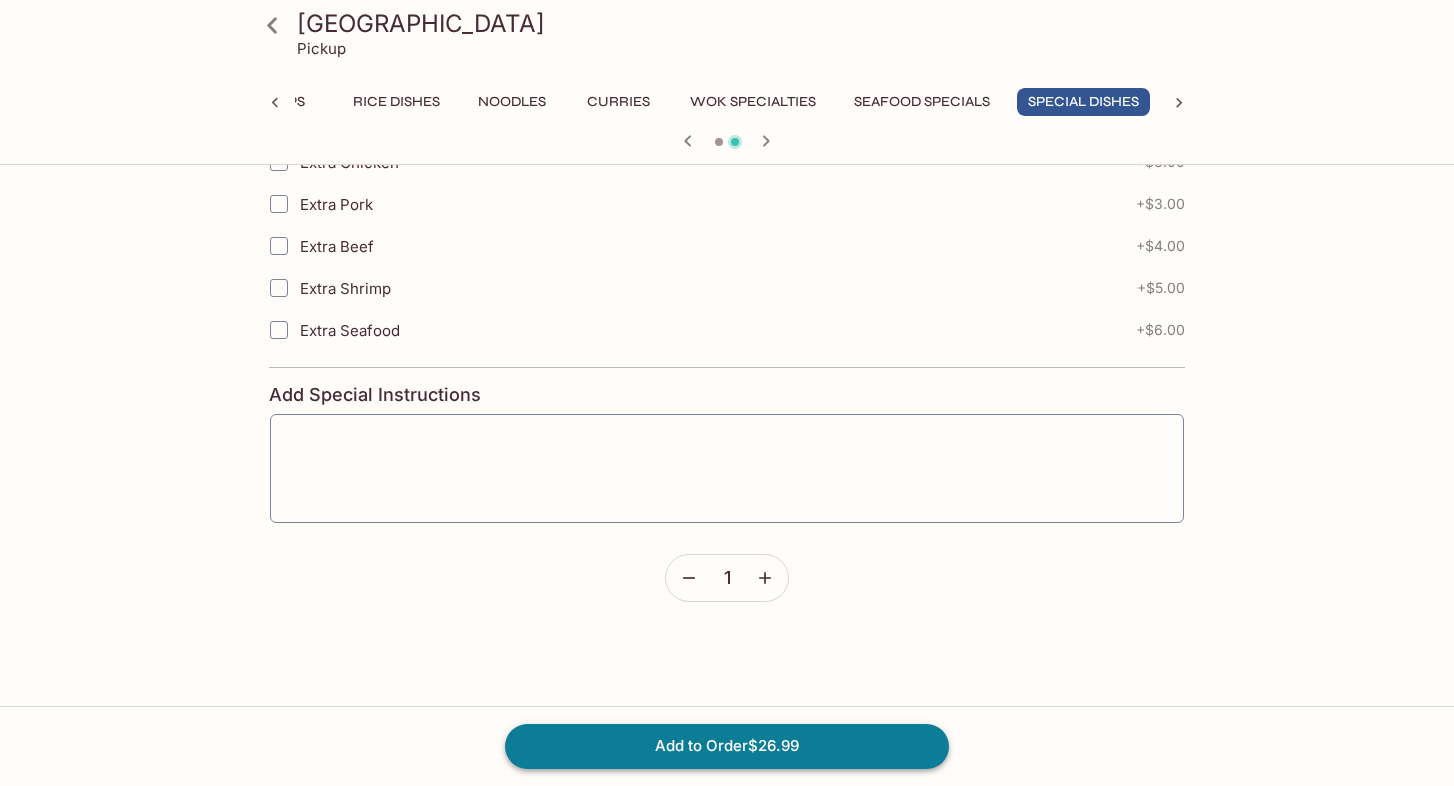 click on "Add to Order  $26.99" at bounding box center (727, 746) 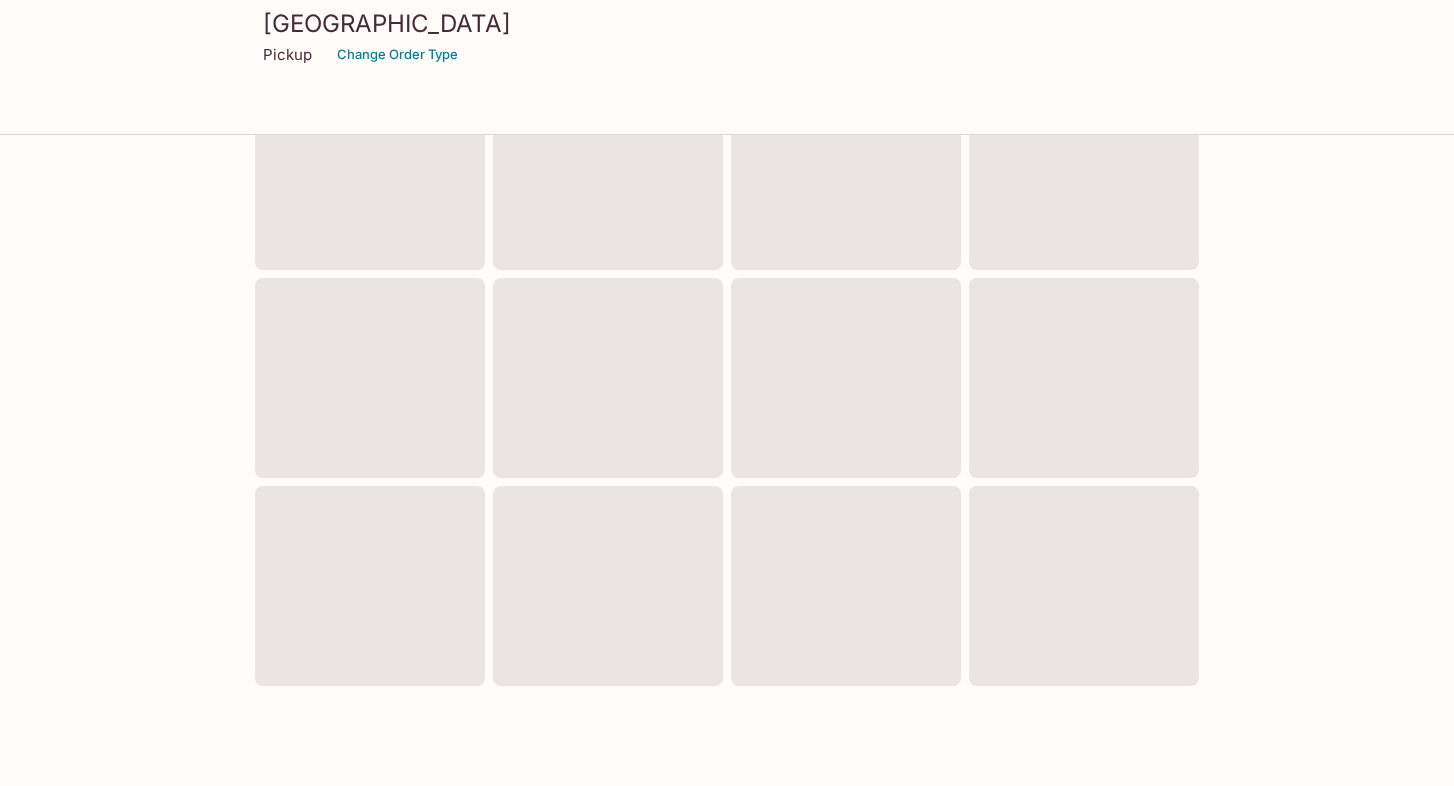 scroll, scrollTop: 0, scrollLeft: 0, axis: both 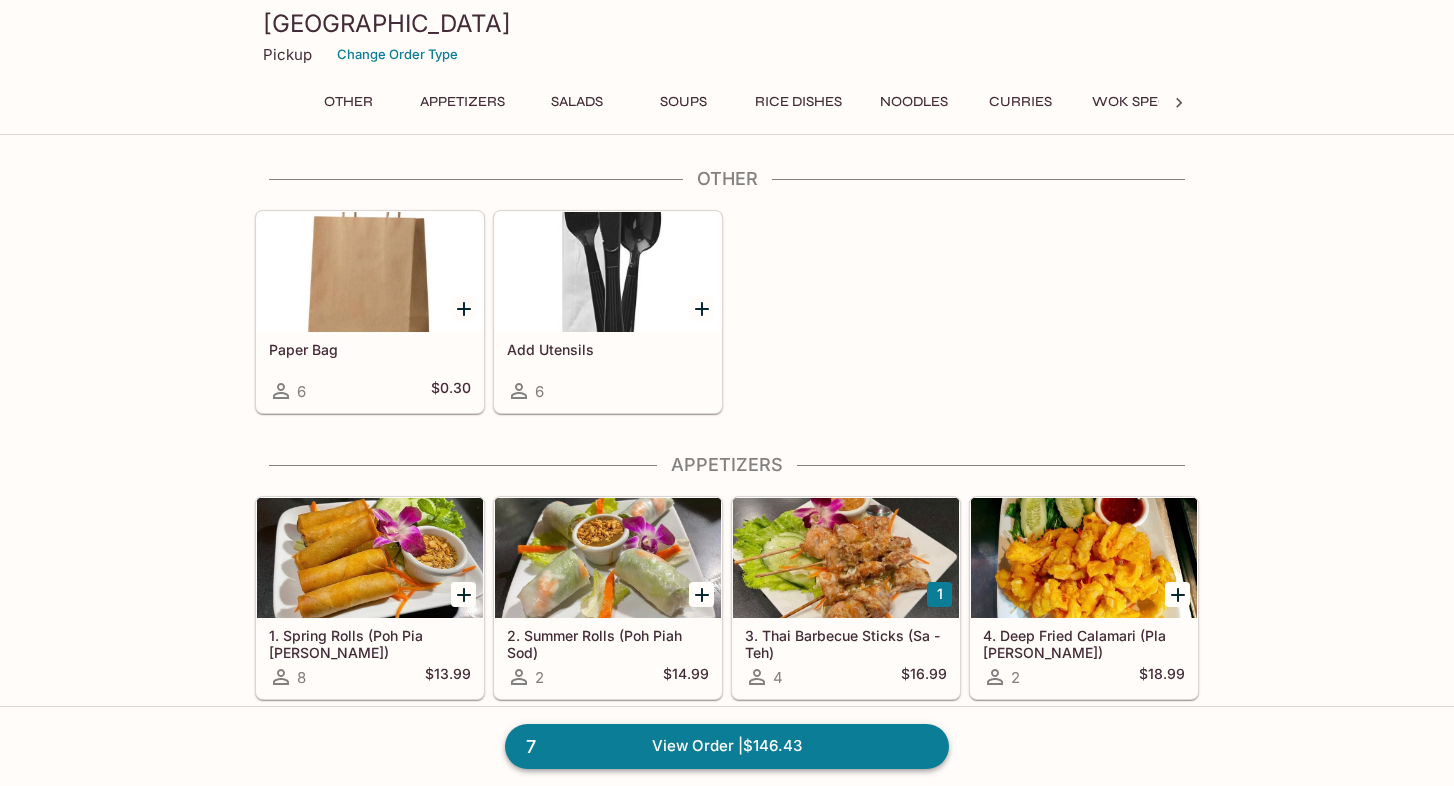 click on "7 View Order |  $146.43" at bounding box center (727, 746) 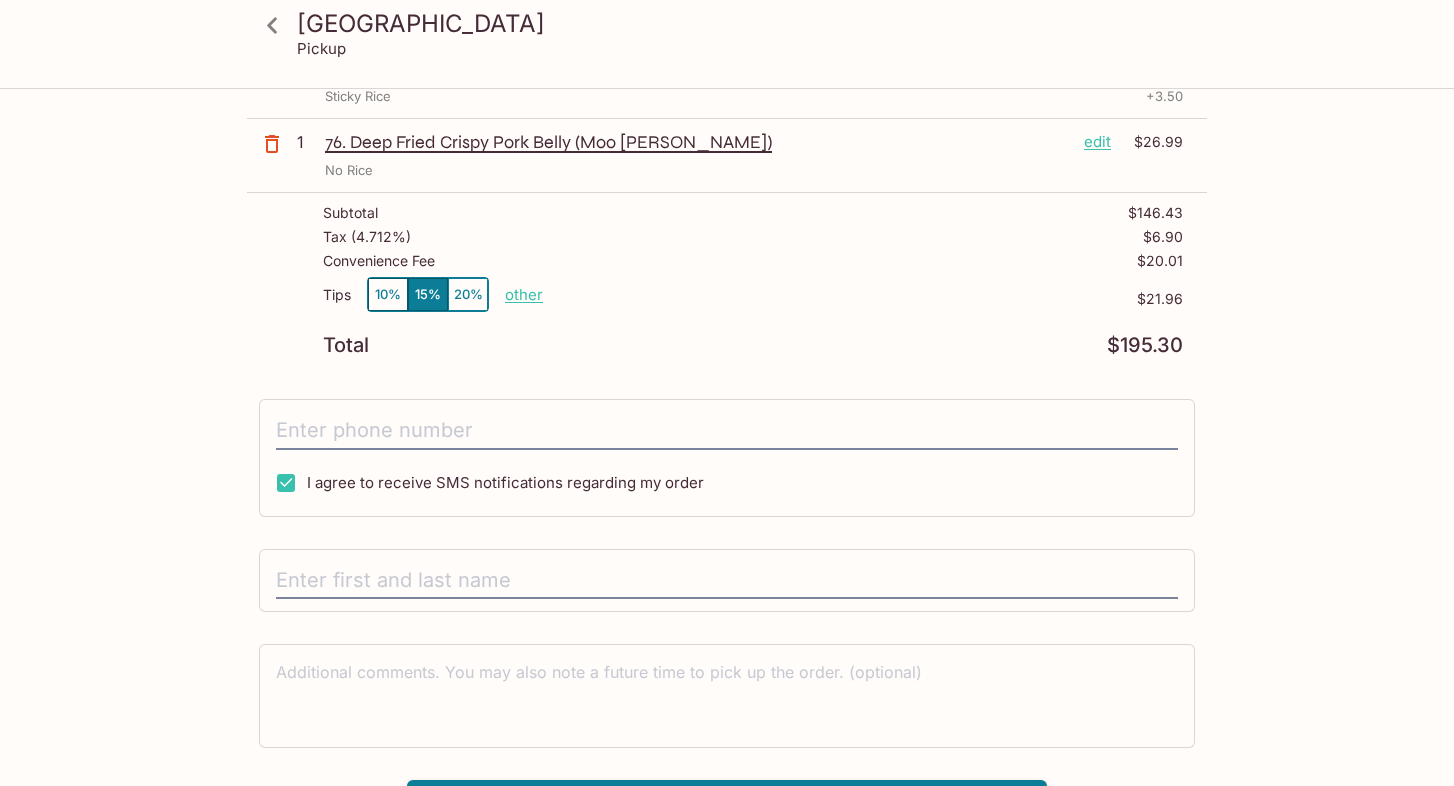 scroll, scrollTop: 700, scrollLeft: 0, axis: vertical 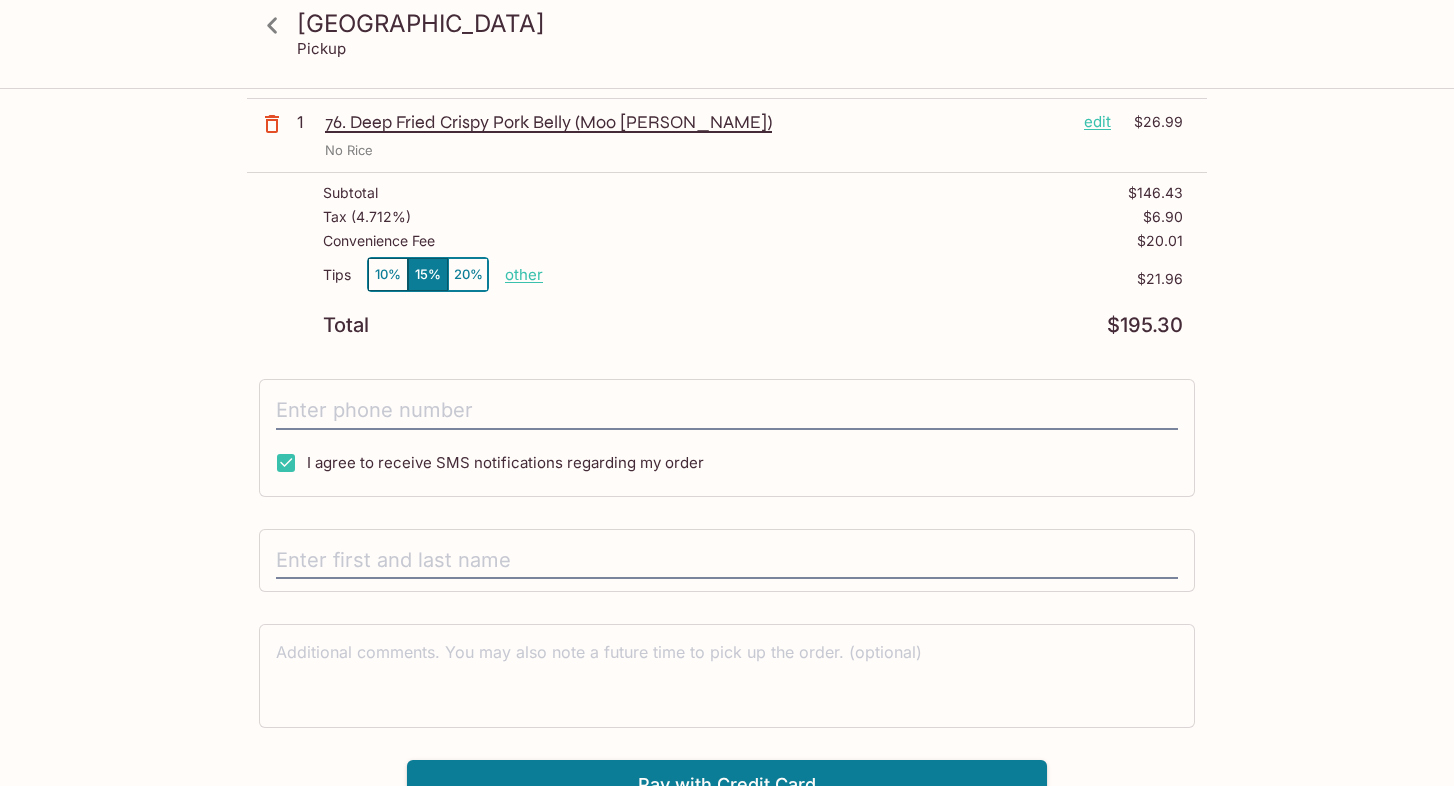 click on "other" at bounding box center [524, 274] 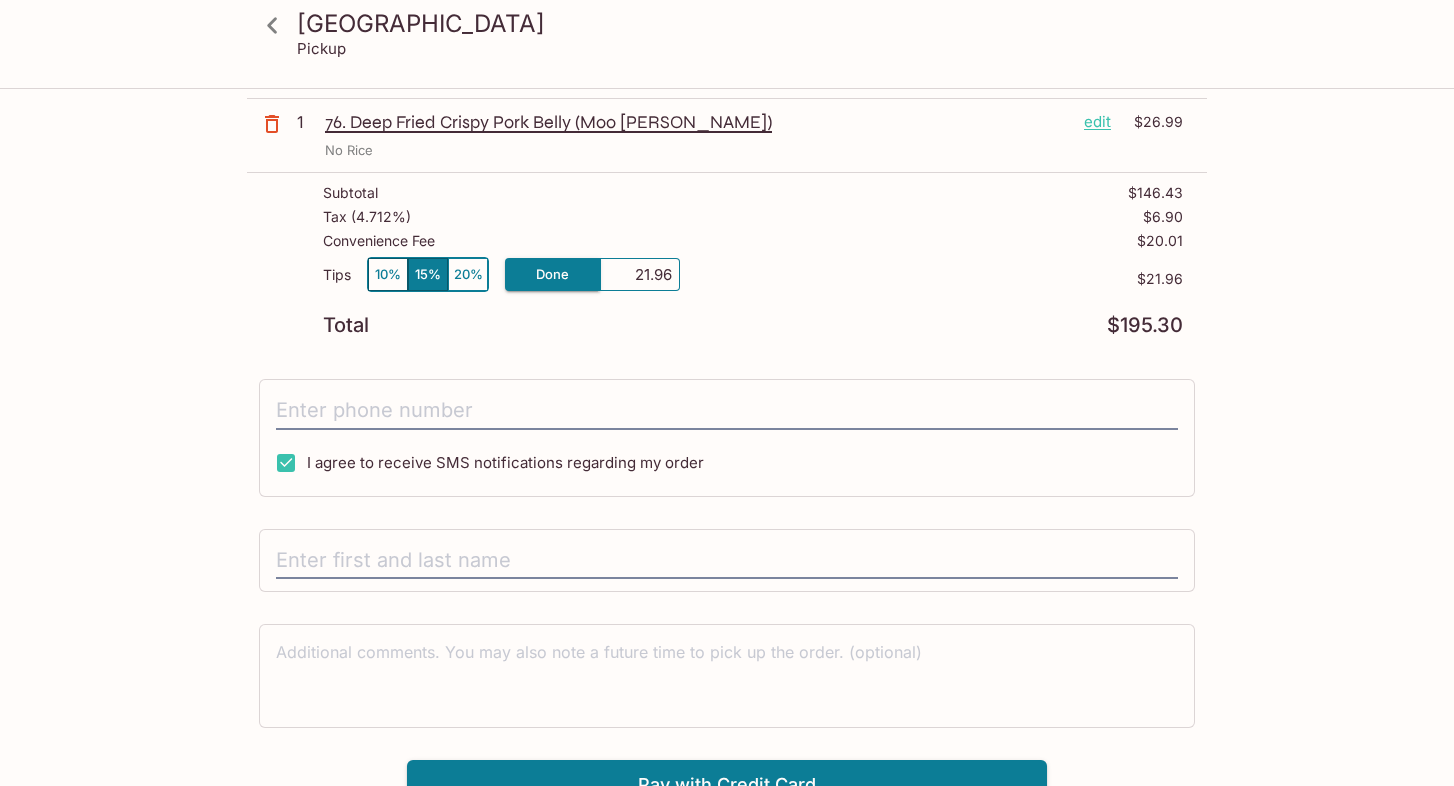 drag, startPoint x: 619, startPoint y: 279, endPoint x: 781, endPoint y: 292, distance: 162.52077 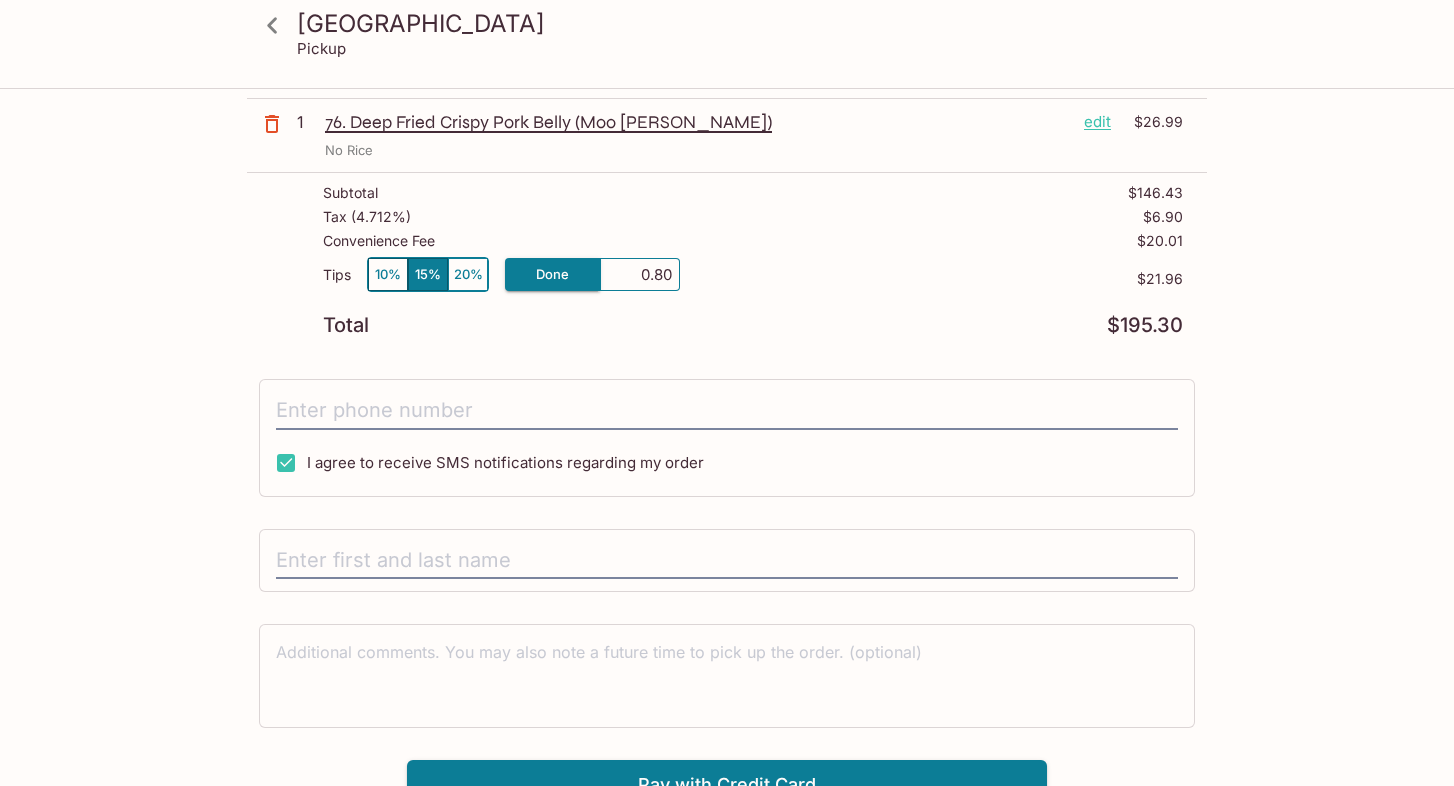type on "8.00" 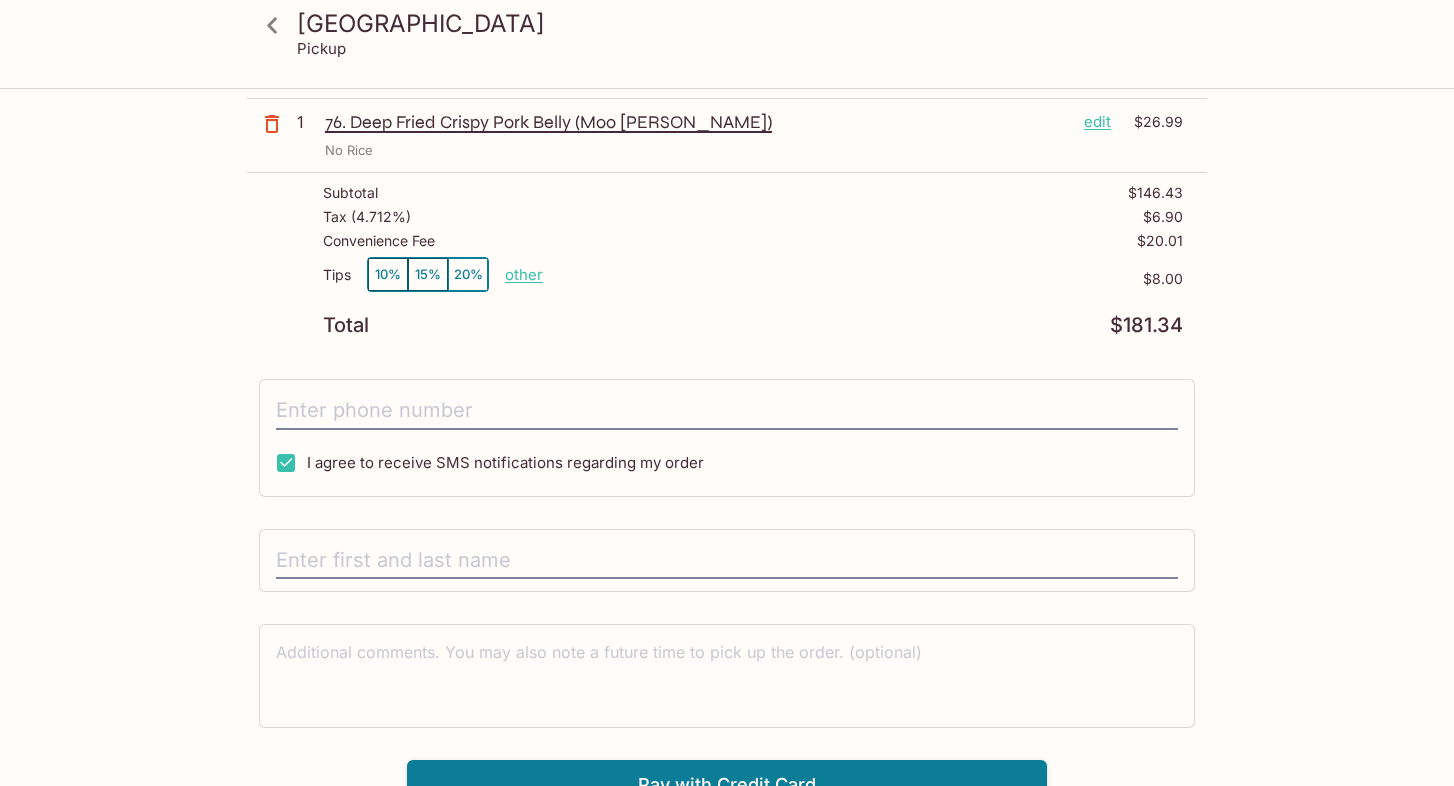 click on "other" at bounding box center [524, 274] 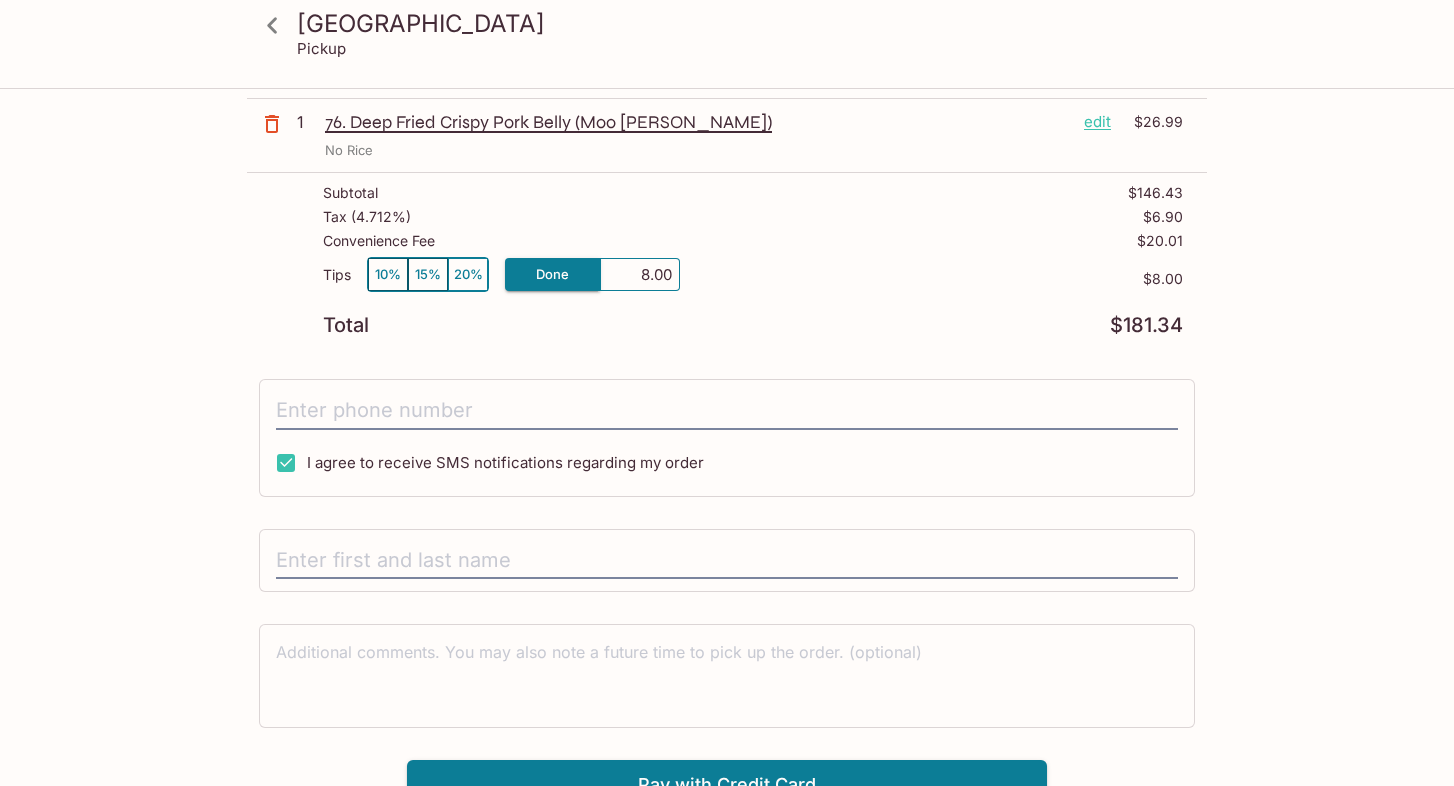 drag, startPoint x: 619, startPoint y: 270, endPoint x: 754, endPoint y: 274, distance: 135.05925 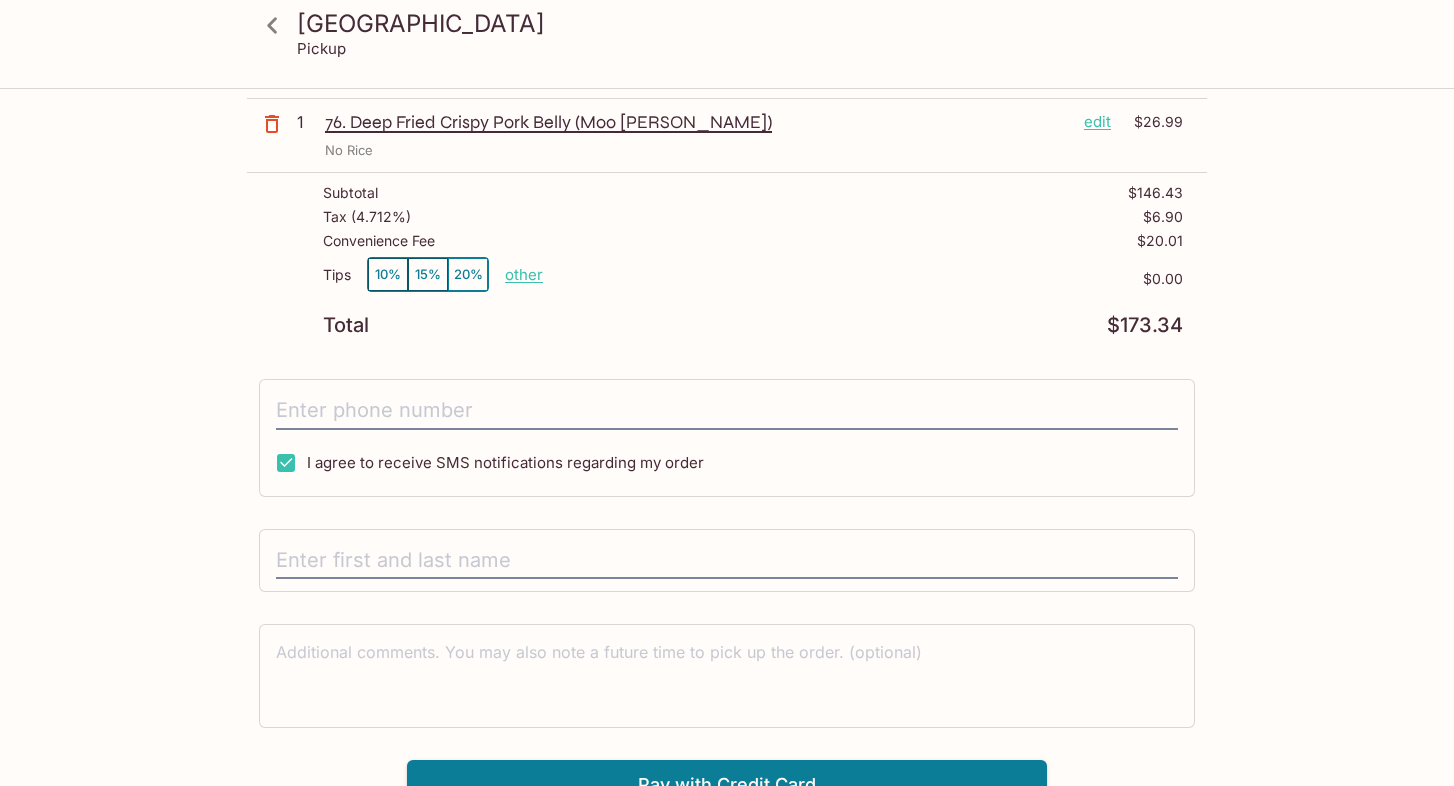 click on "Siam Garden Café Pickup [GEOGRAPHIC_DATA] [STREET_ADDRESS] Your Order Pickup Day [DATE] [DATE] Pickup Day Pickup Time ASAP ASAP Pickup Time 1 16. Roasted Eggplant Salad (Yum Makeua) edit $23.49 Mild Sticky Rice + 3.50 1 35. Drunkard's Noodles (Pad [PERSON_NAME]) edit $17.99 Pork + 17.99 1 32. Thai Fried Noodles (Pad Thai) edit $17.99 Tofu & Vegetables + 17.99 Mild 1 41. Green [PERSON_NAME] ([PERSON_NAME]) edit $21.49 Chicken + 17.99 Sticky Rice + 3.50 Mild 1 3. Thai Barbecue Sticks (Sa - Teh) edit $16.99 Chicken 1 39. Red [PERSON_NAME] ([PERSON_NAME]) edit $21.49 Tofu & Vegetables + 17.99 Mild Sticky Rice + 3.50 1 76. Deep Fried Crispy Pork Belly (Moo [PERSON_NAME]) edit $26.99 No Rice Subtotal $146.43 Tax ( 4.712% ) $6.90 Convenience Fee $20.01 Tips 10% 15% 20% other $0.00 Total $173.34 I agree to receive SMS notifications regarding my order x Pay with Credit Card" at bounding box center (727, 100) 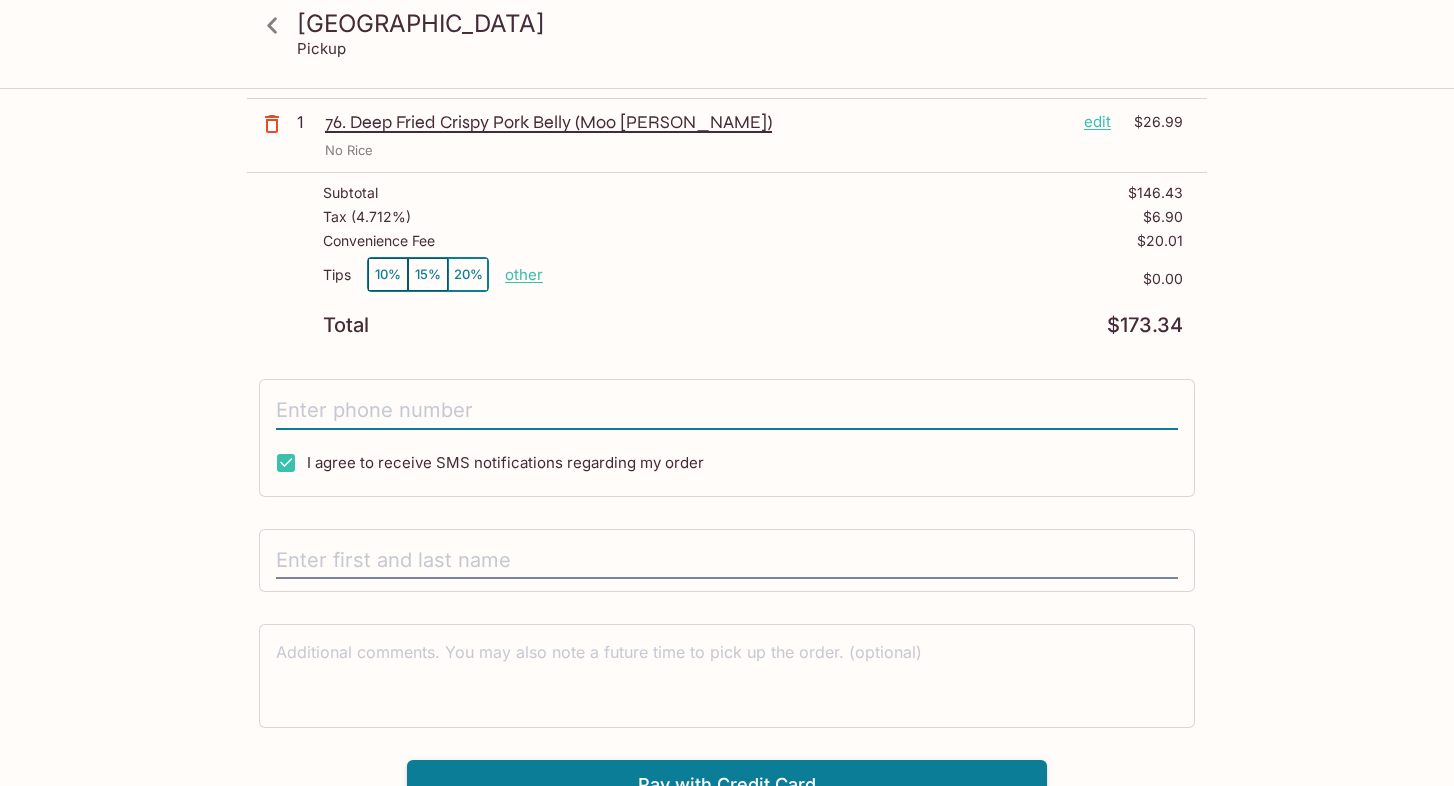 click at bounding box center (727, 411) 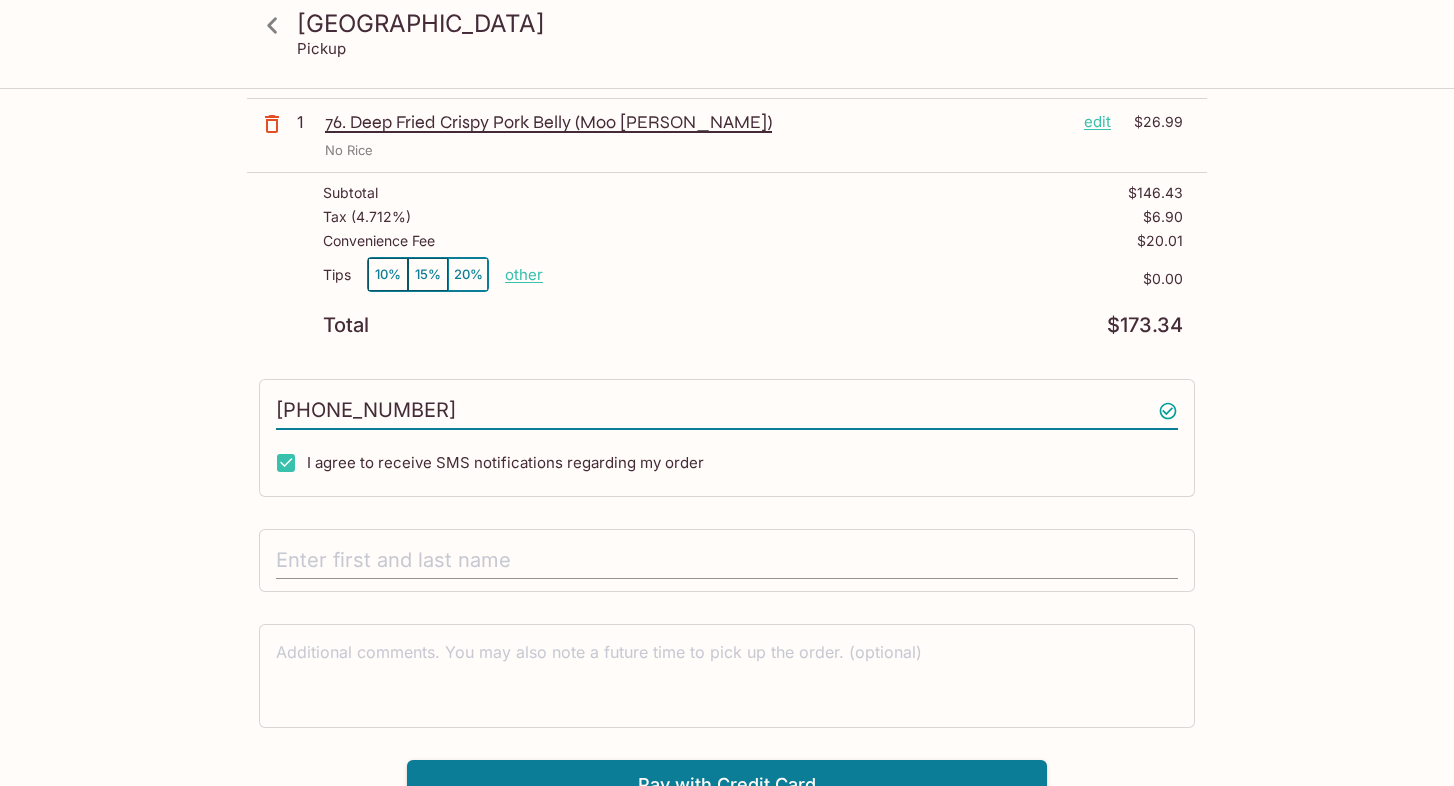 type on "[PHONE_NUMBER]" 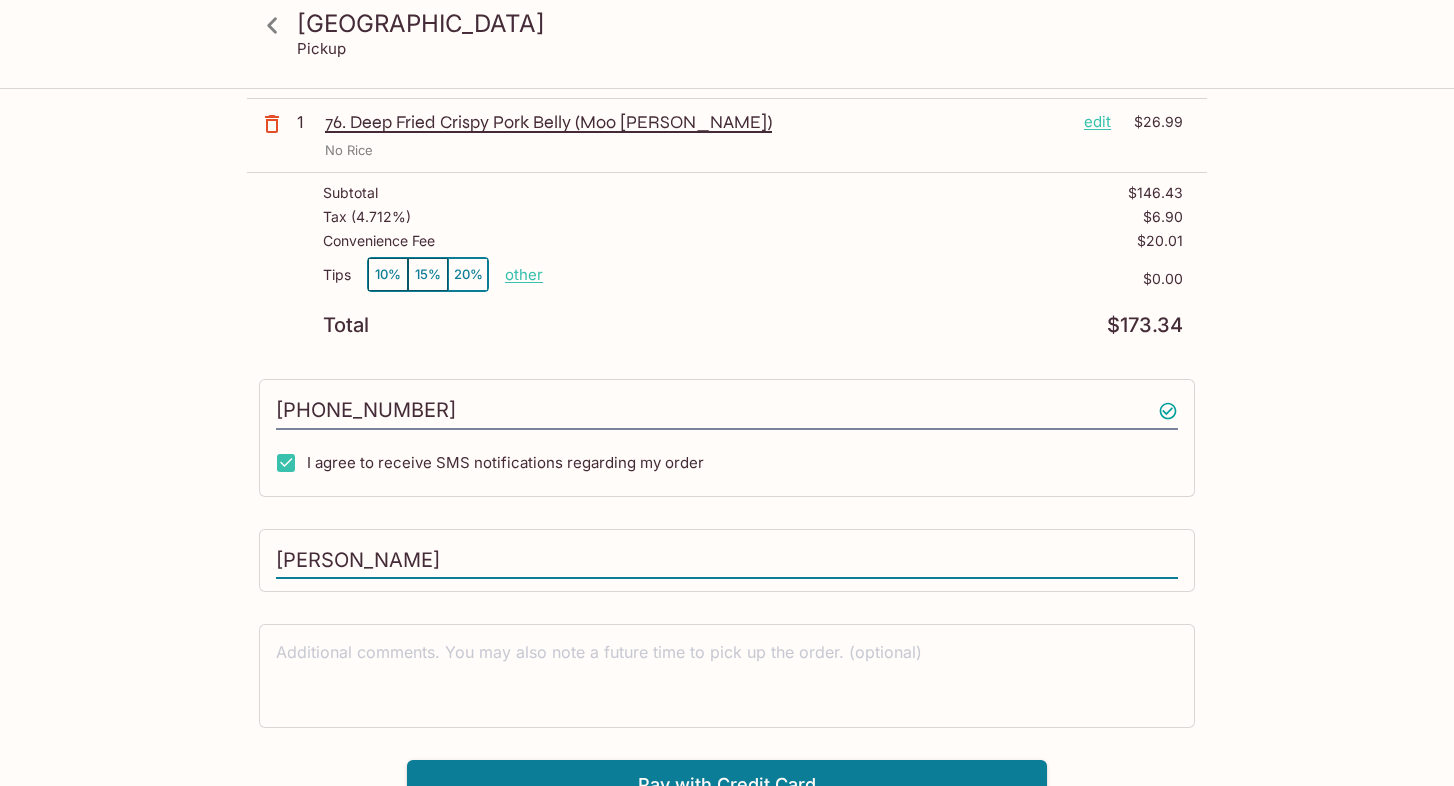 scroll, scrollTop: 724, scrollLeft: 0, axis: vertical 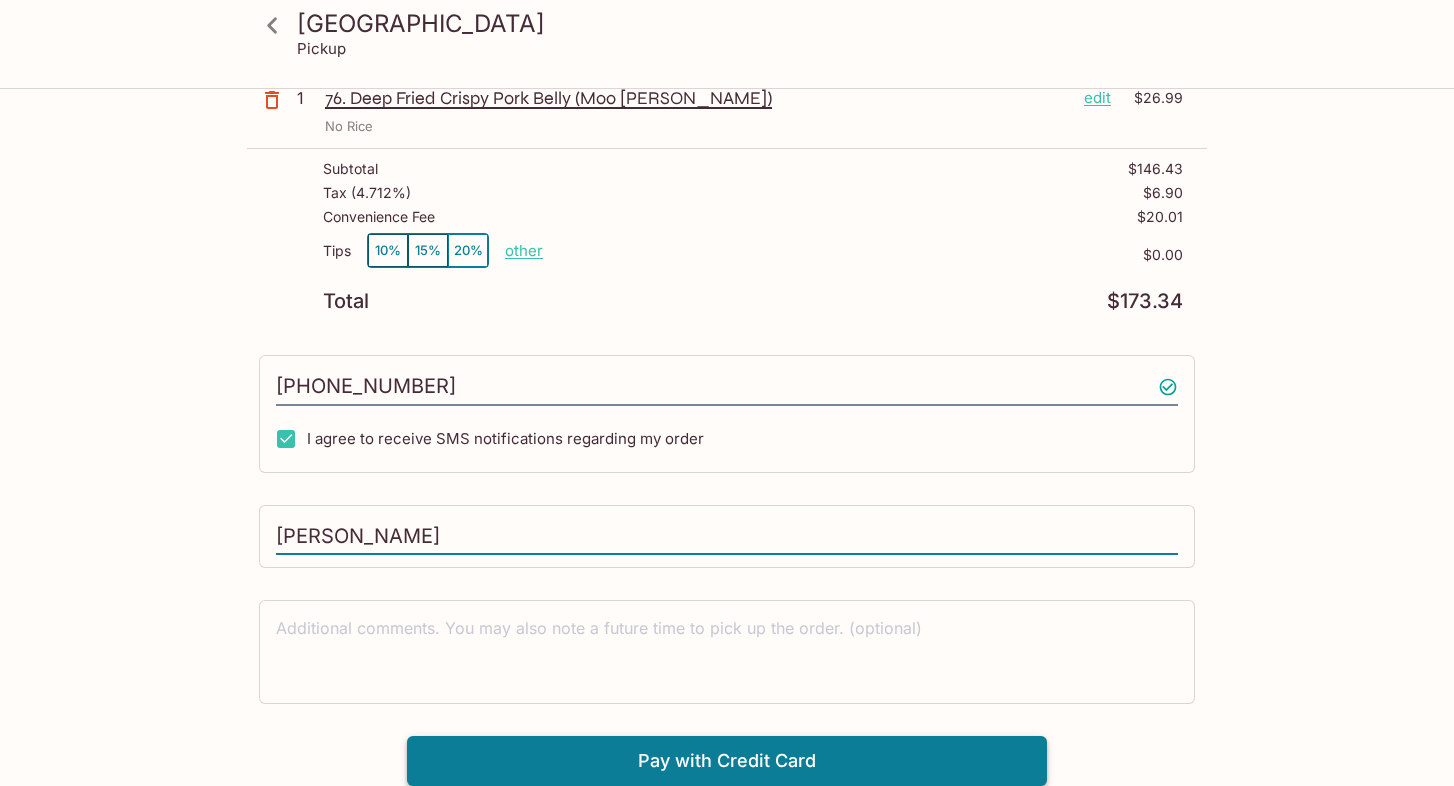 type on "[PERSON_NAME]" 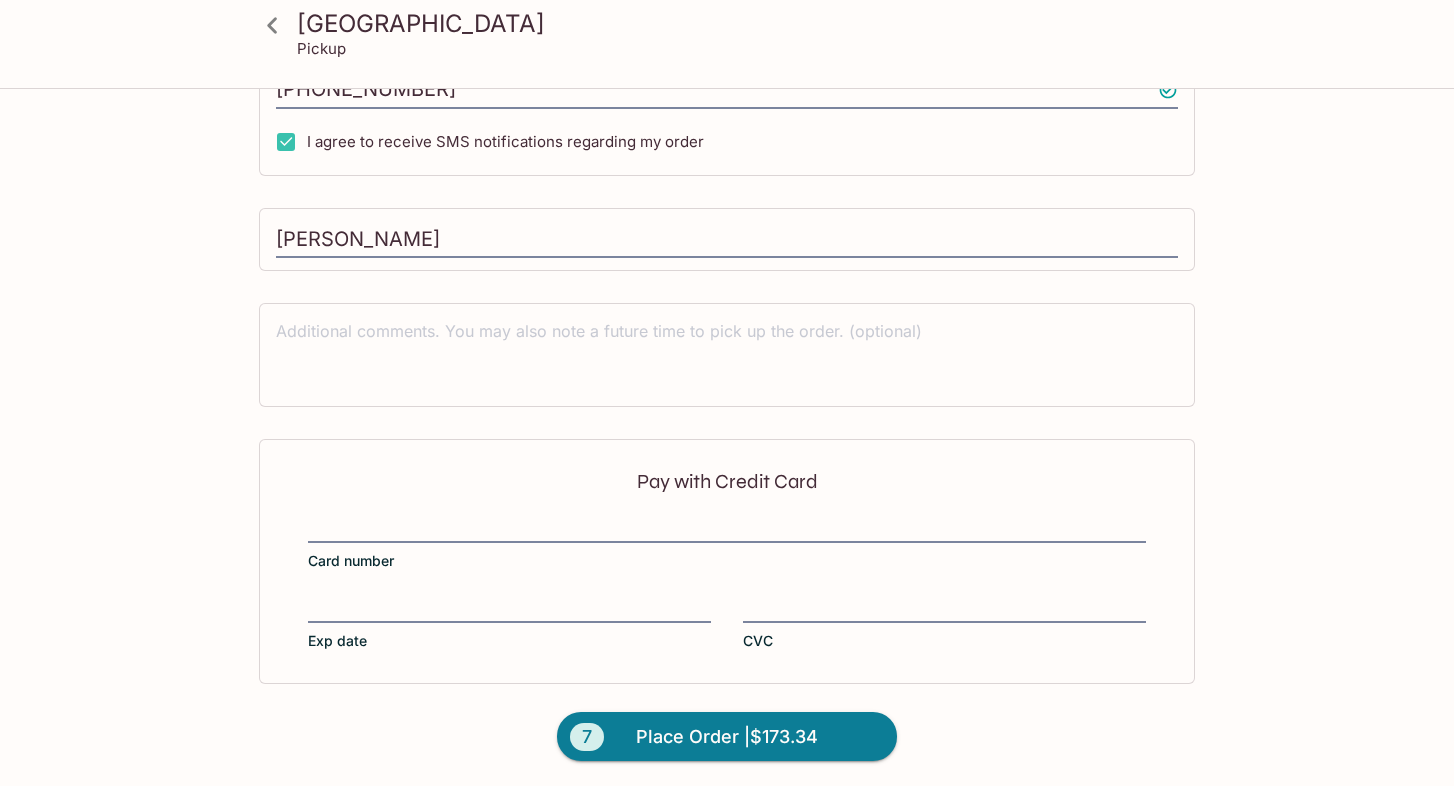 scroll, scrollTop: 1024, scrollLeft: 0, axis: vertical 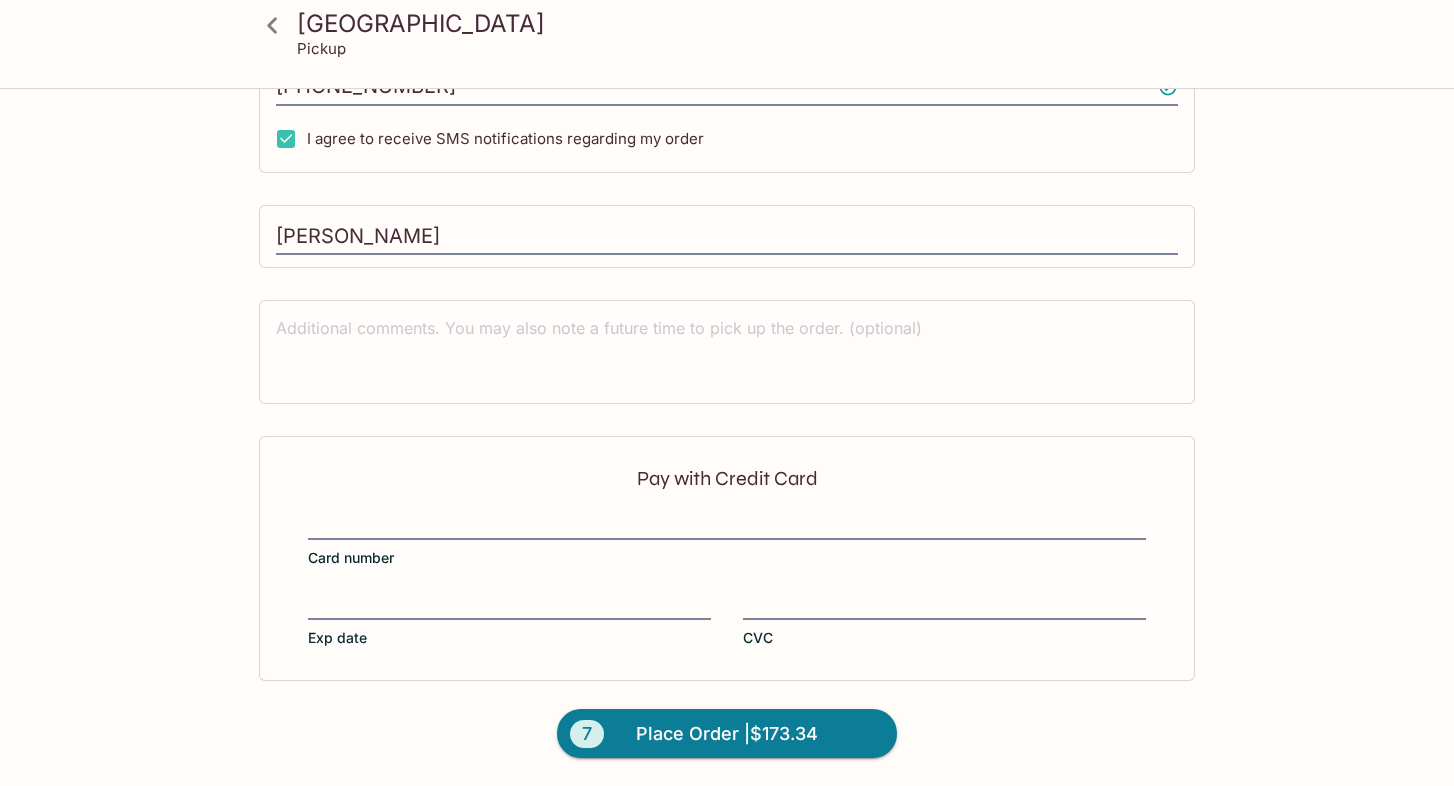 click at bounding box center (727, 526) 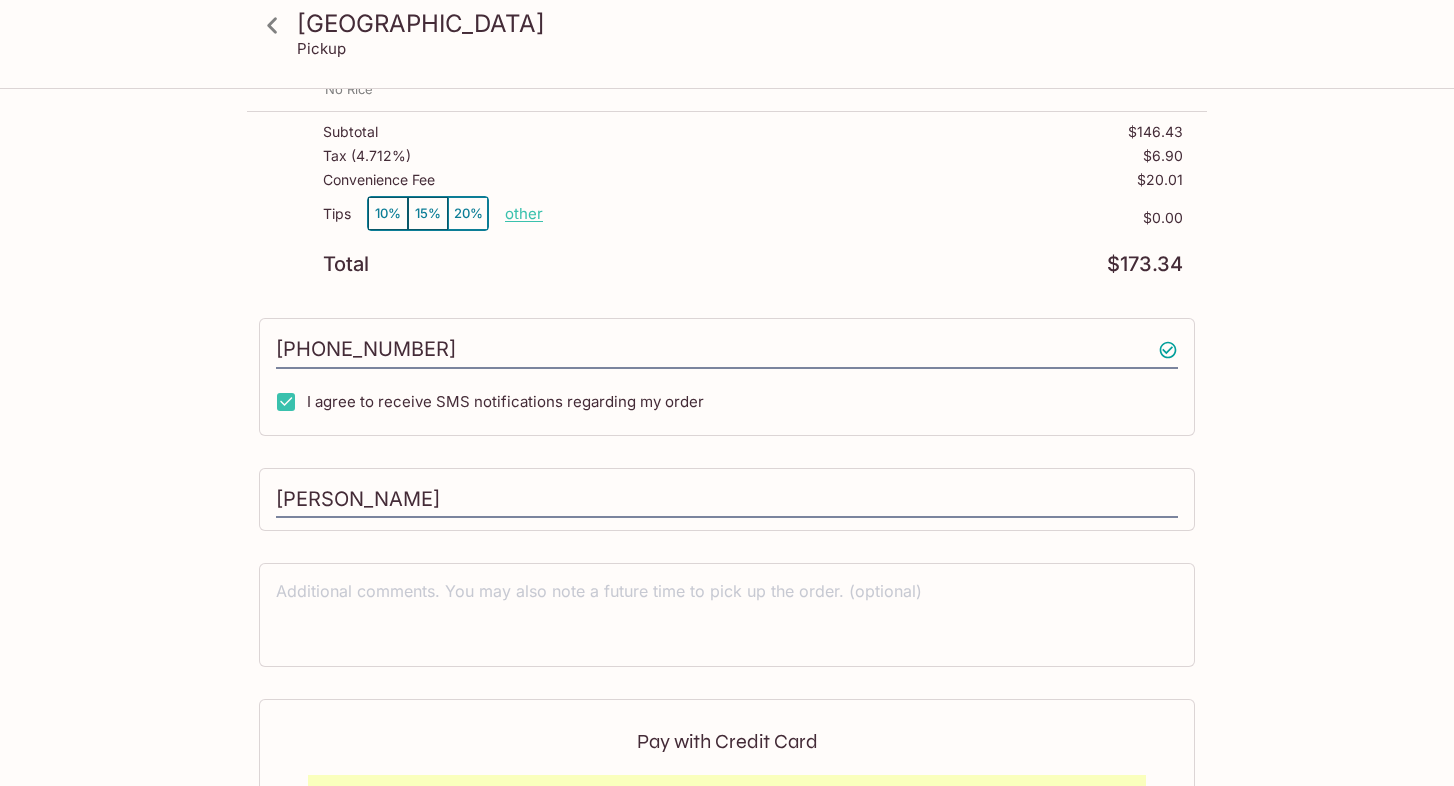 scroll, scrollTop: 1024, scrollLeft: 0, axis: vertical 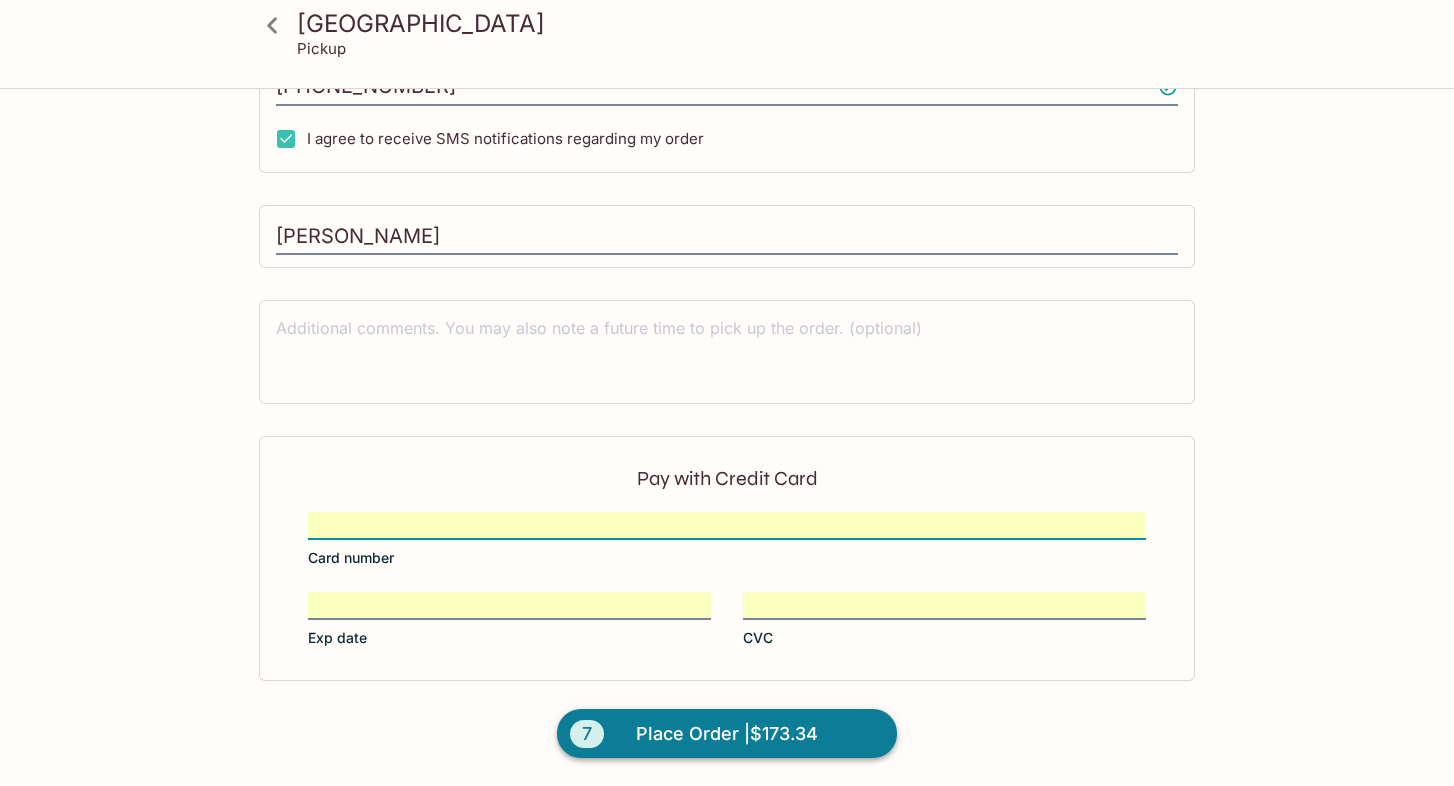 click on "7 Place Order |  $173.34" at bounding box center [727, 734] 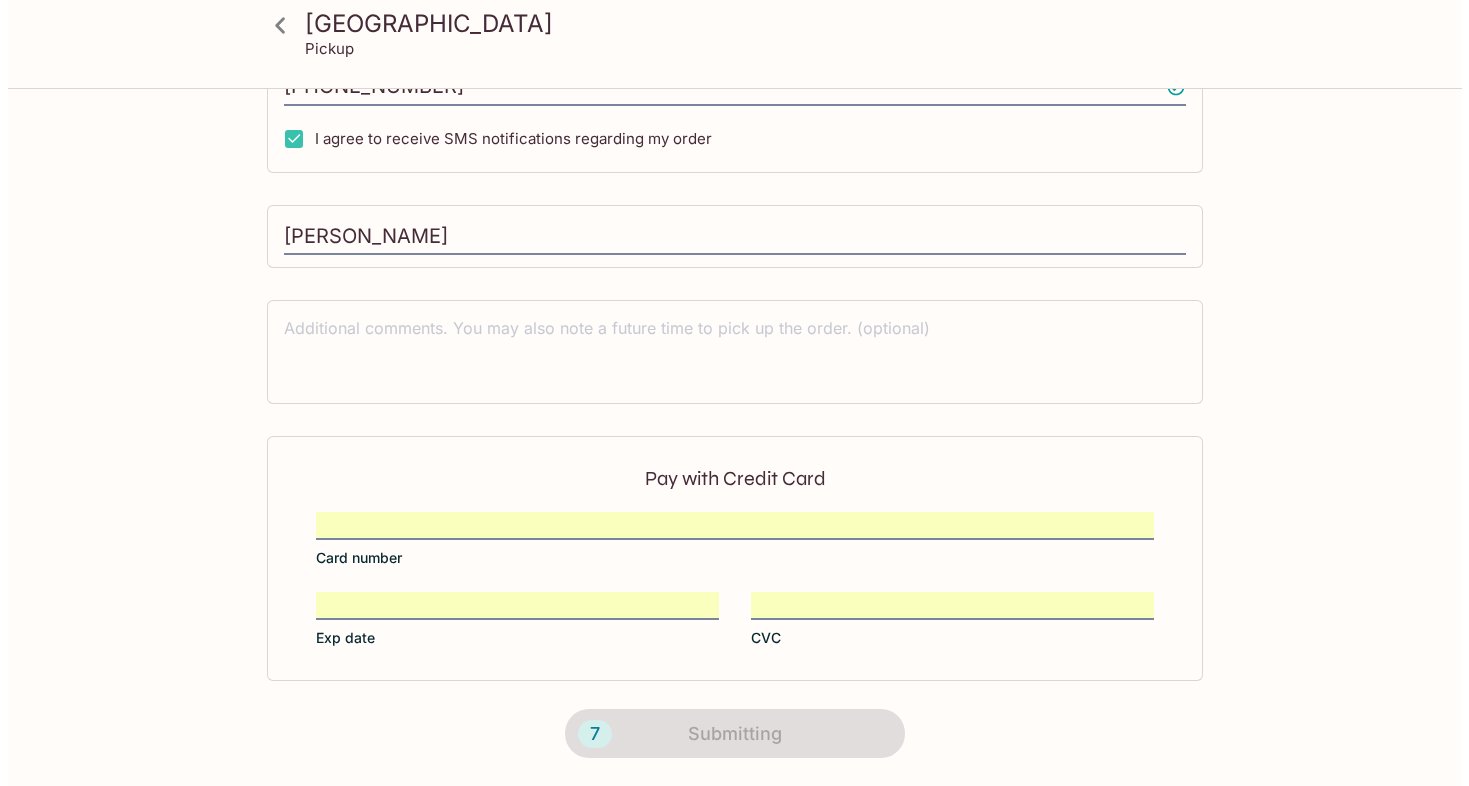 scroll, scrollTop: 0, scrollLeft: 0, axis: both 